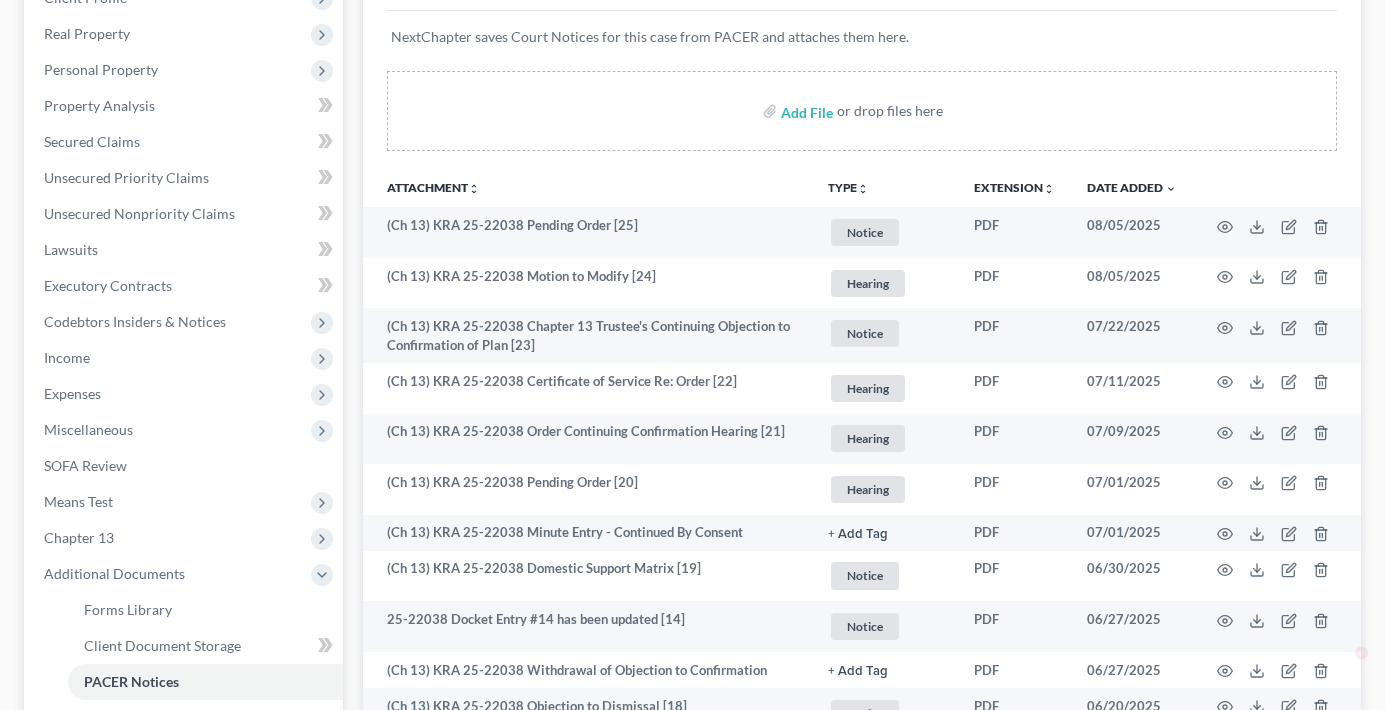 scroll, scrollTop: 300, scrollLeft: 0, axis: vertical 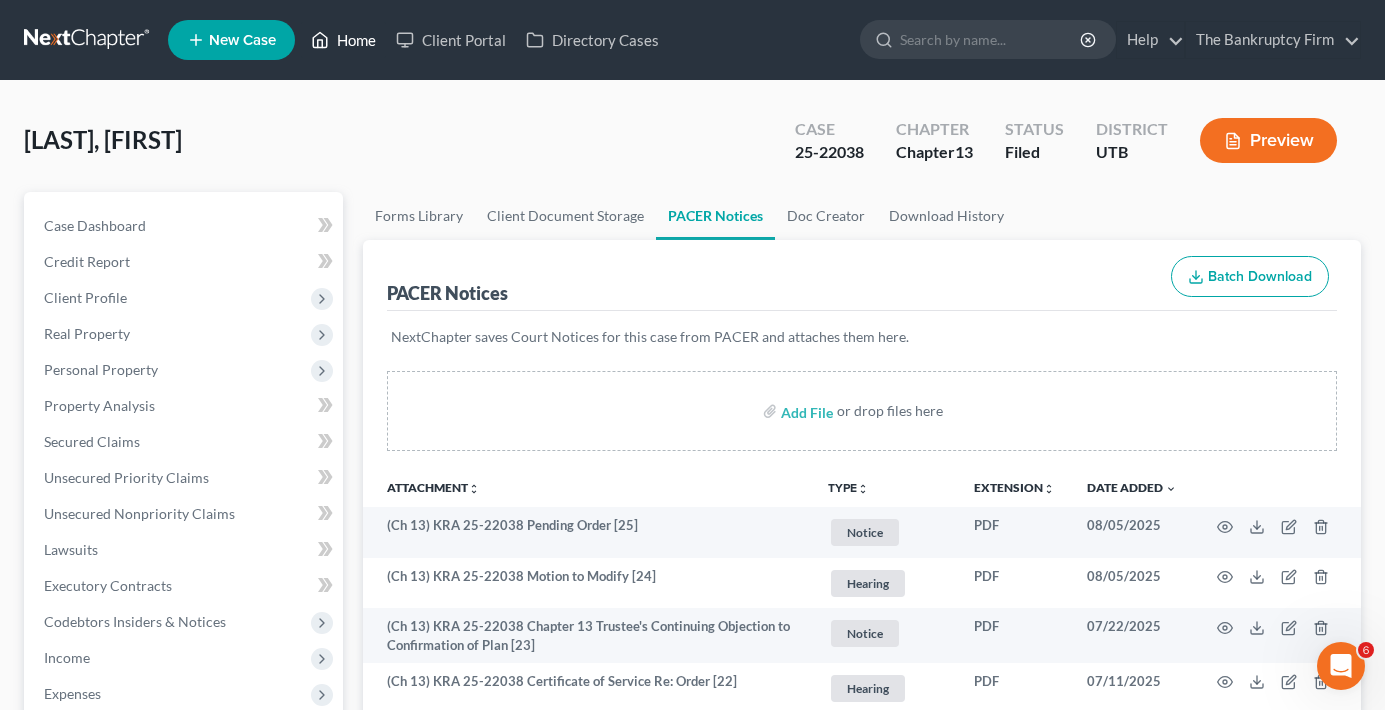 click on "Home" at bounding box center [343, 40] 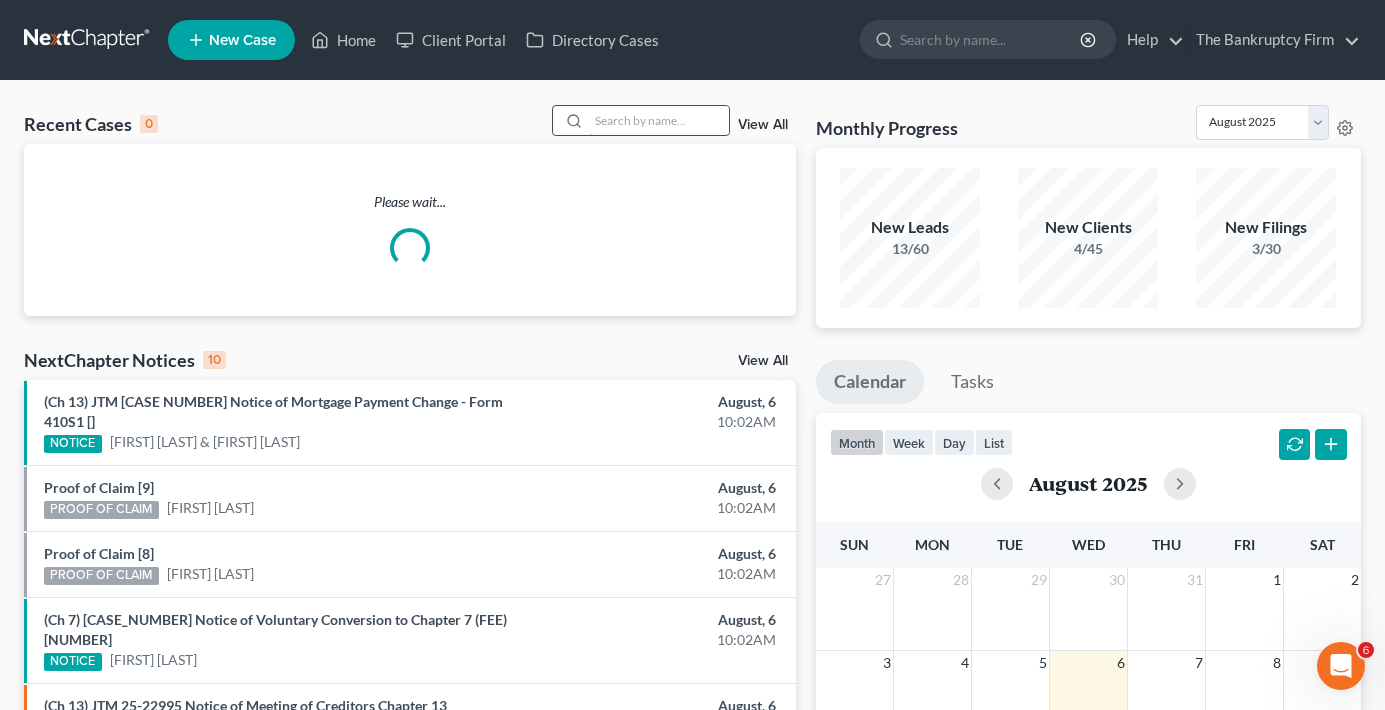 click at bounding box center (659, 120) 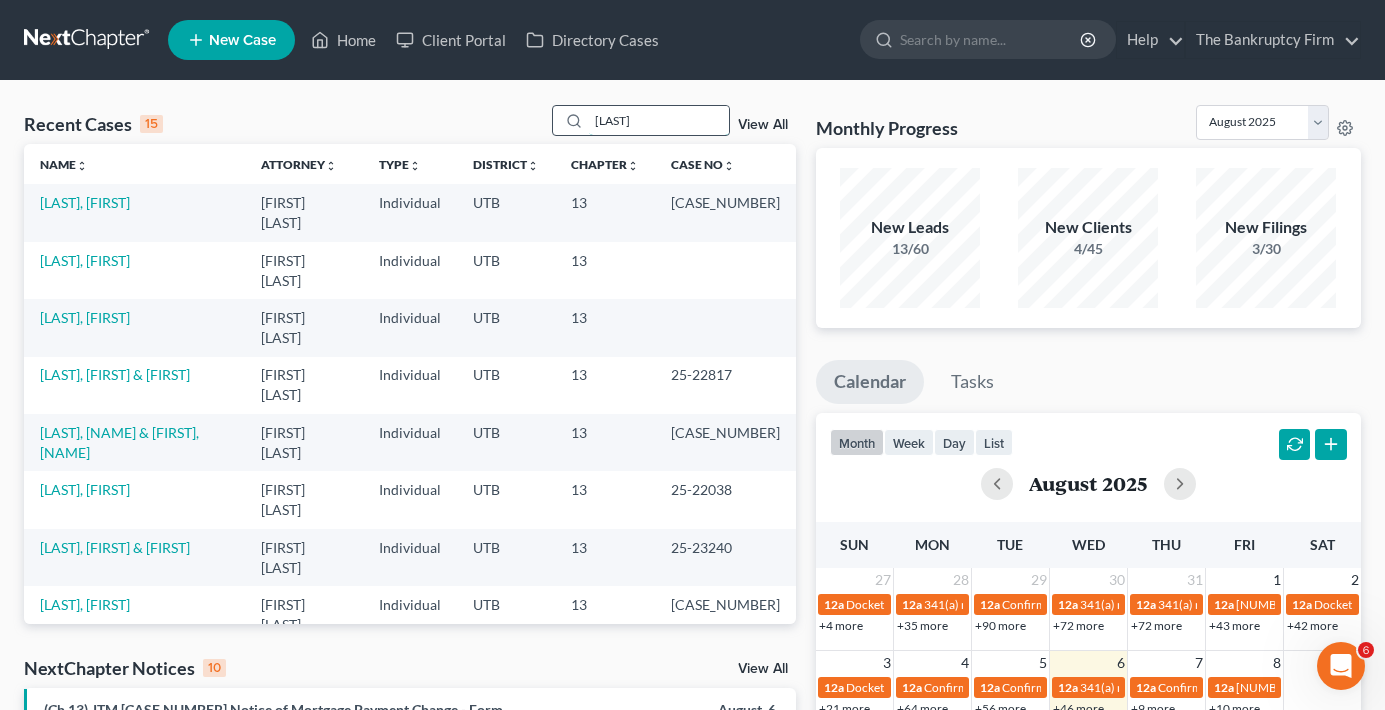 type on "[LAST]" 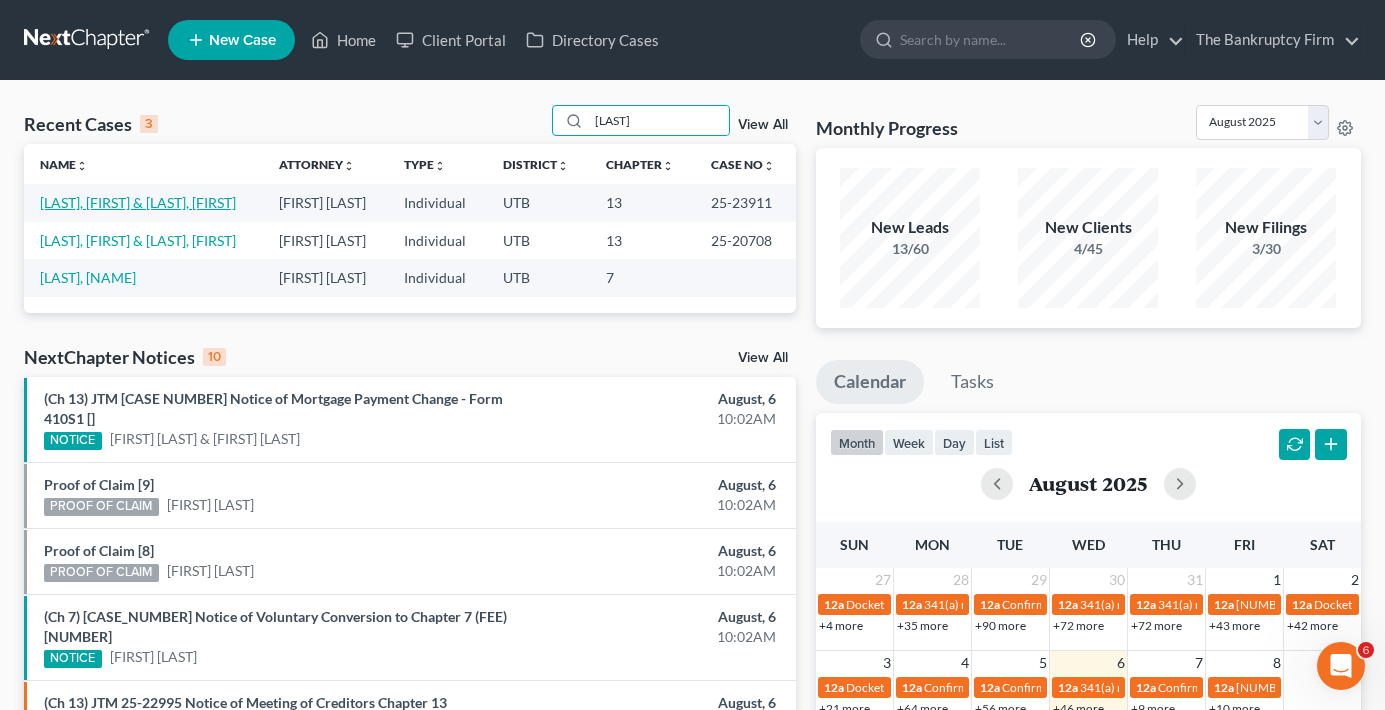 click on "[LAST], [FIRST] & [LAST], [FIRST]" at bounding box center (138, 202) 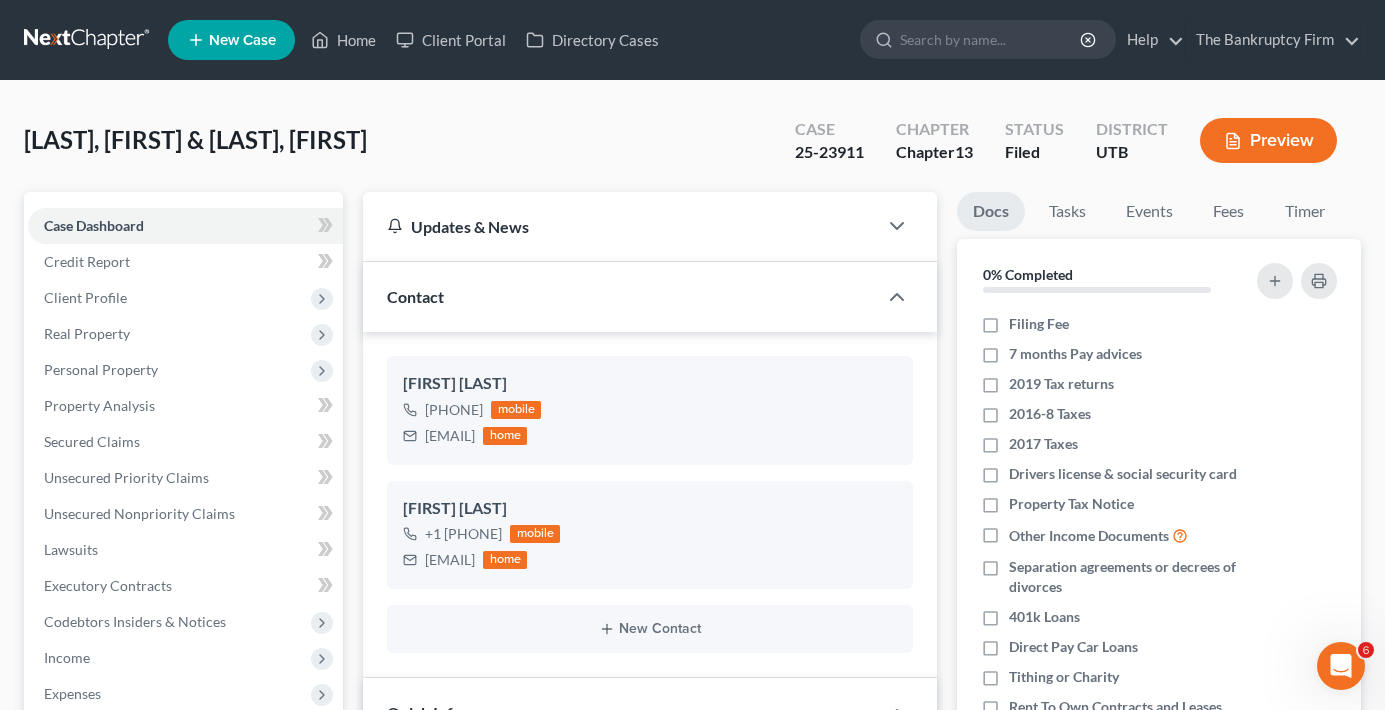 scroll, scrollTop: 157, scrollLeft: 0, axis: vertical 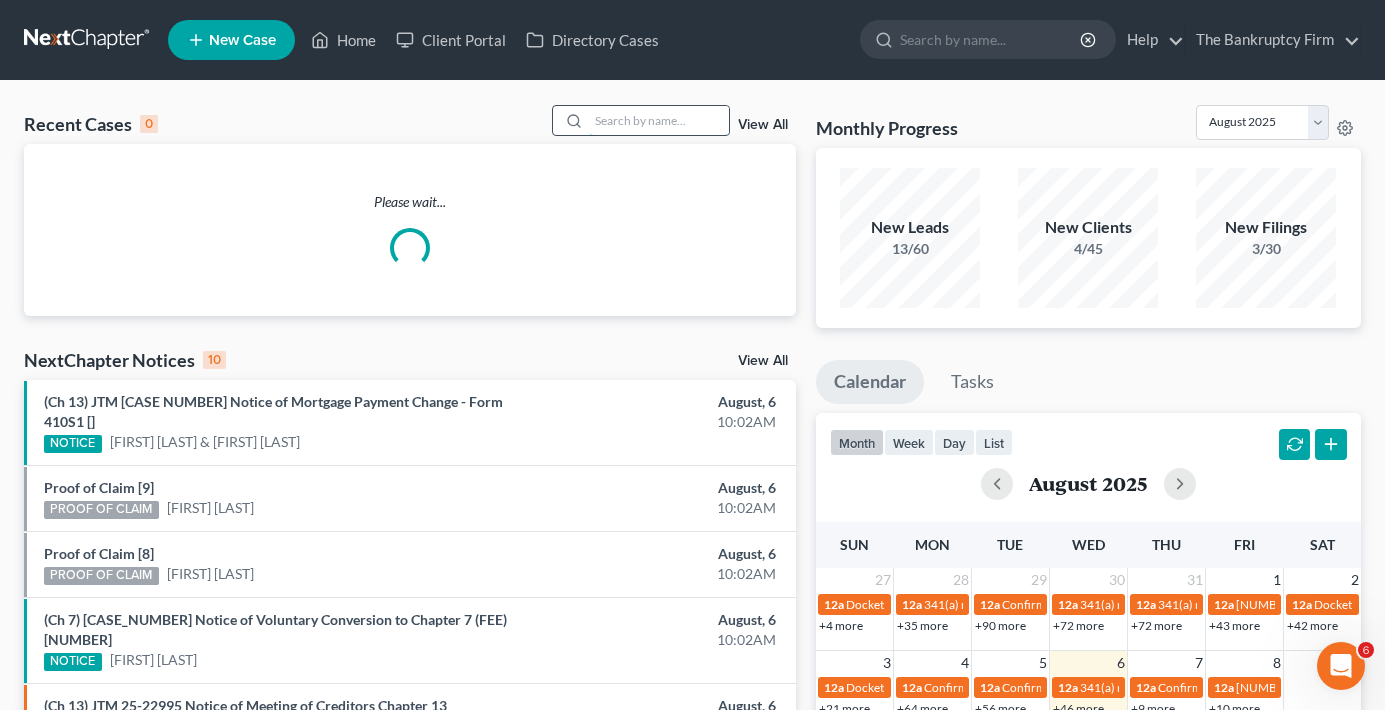 click at bounding box center (659, 120) 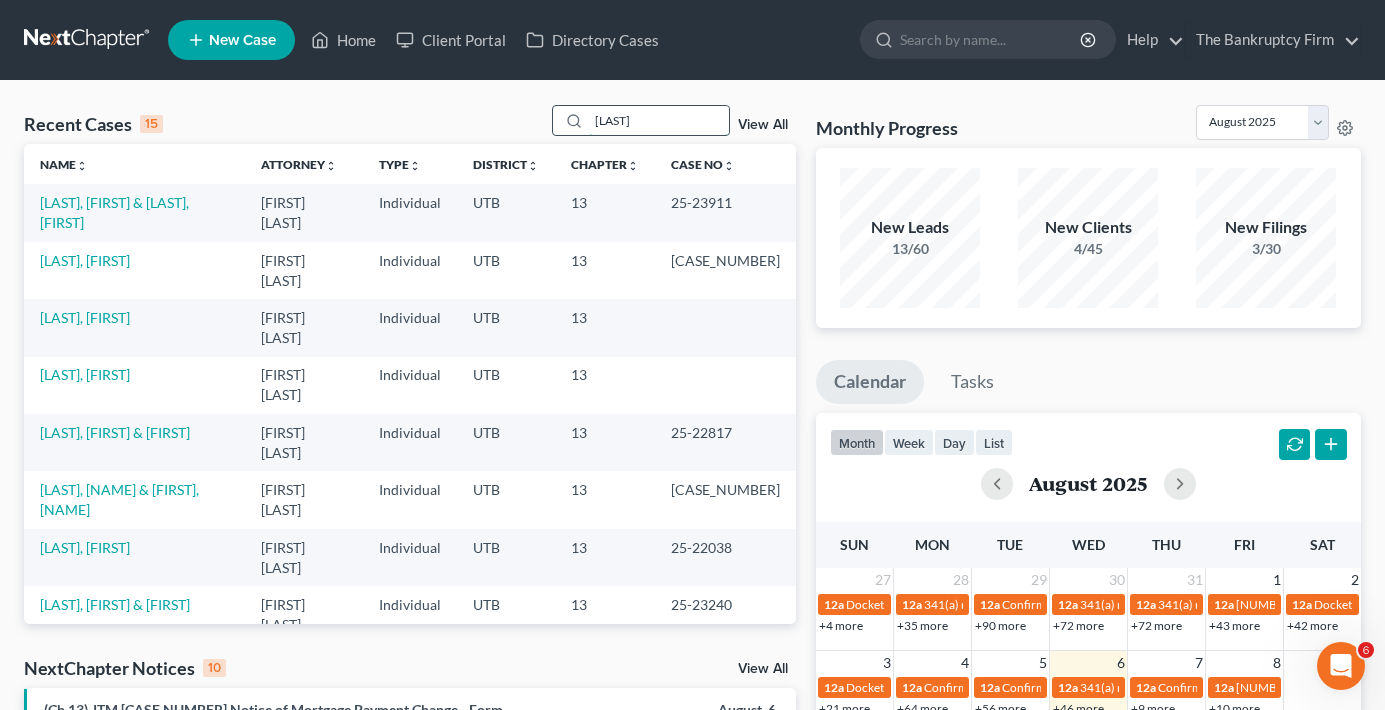 type on "[LAST]" 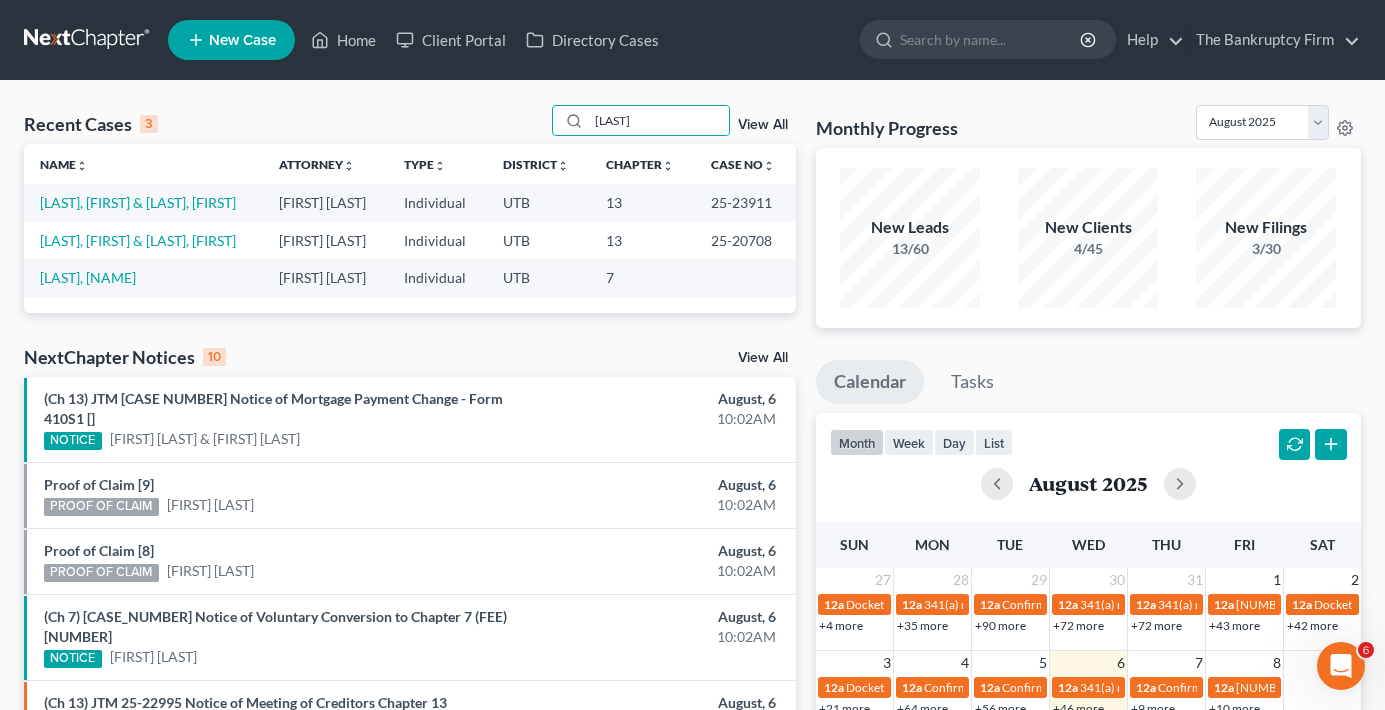 click on "[LAST] View All" at bounding box center (674, 120) 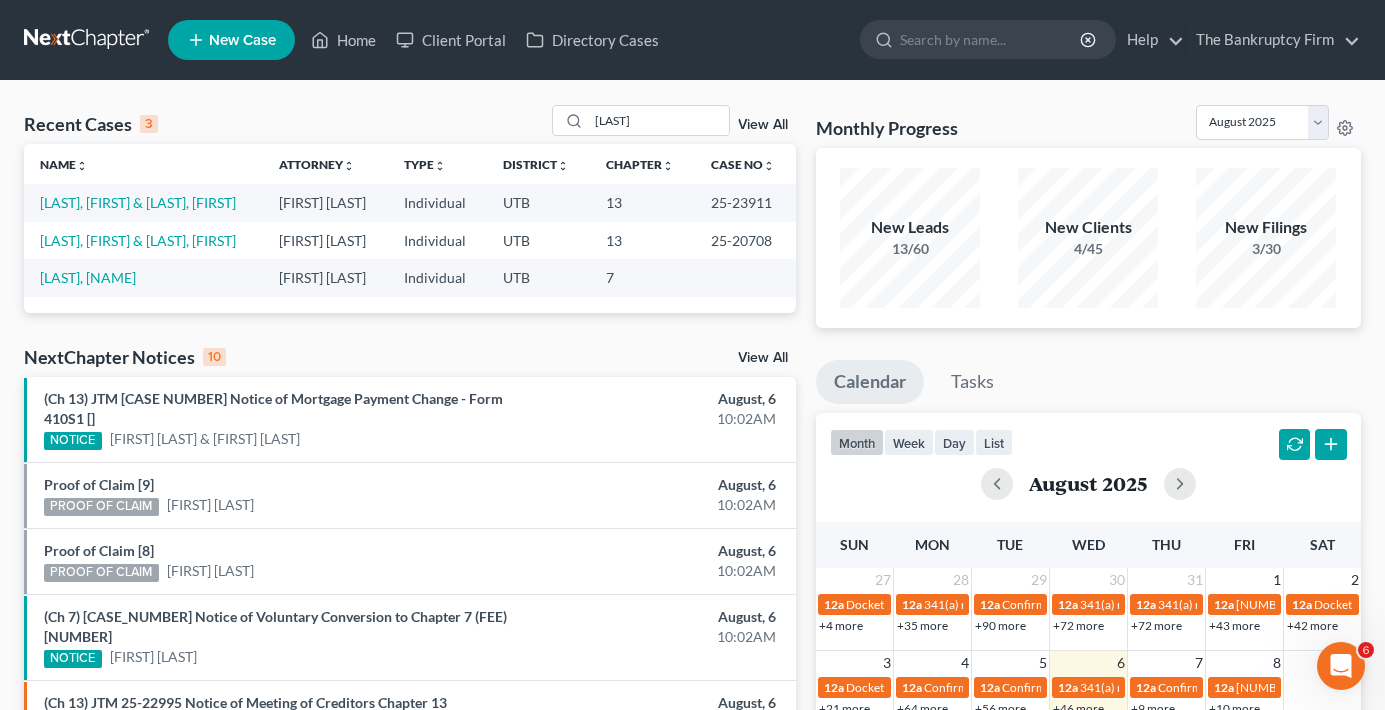 click on "View All" at bounding box center [763, 125] 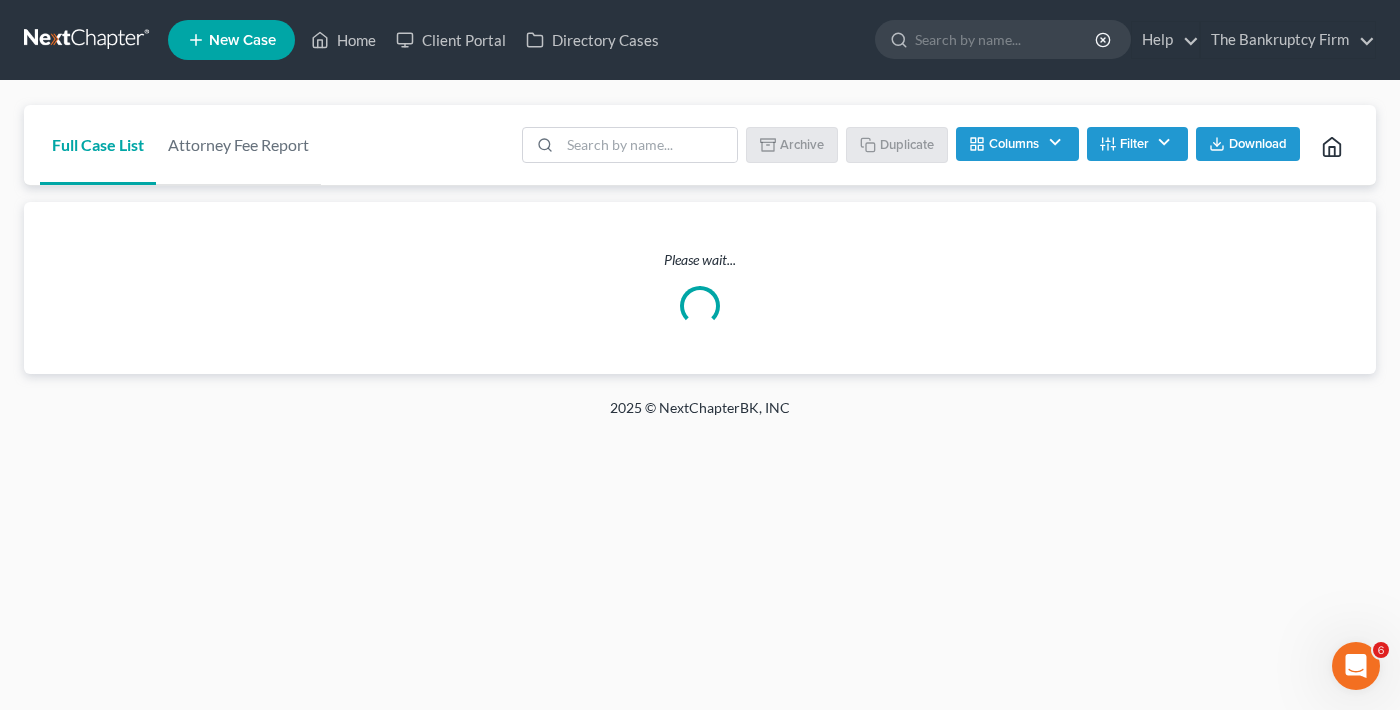 click on "Filter" at bounding box center (1137, 144) 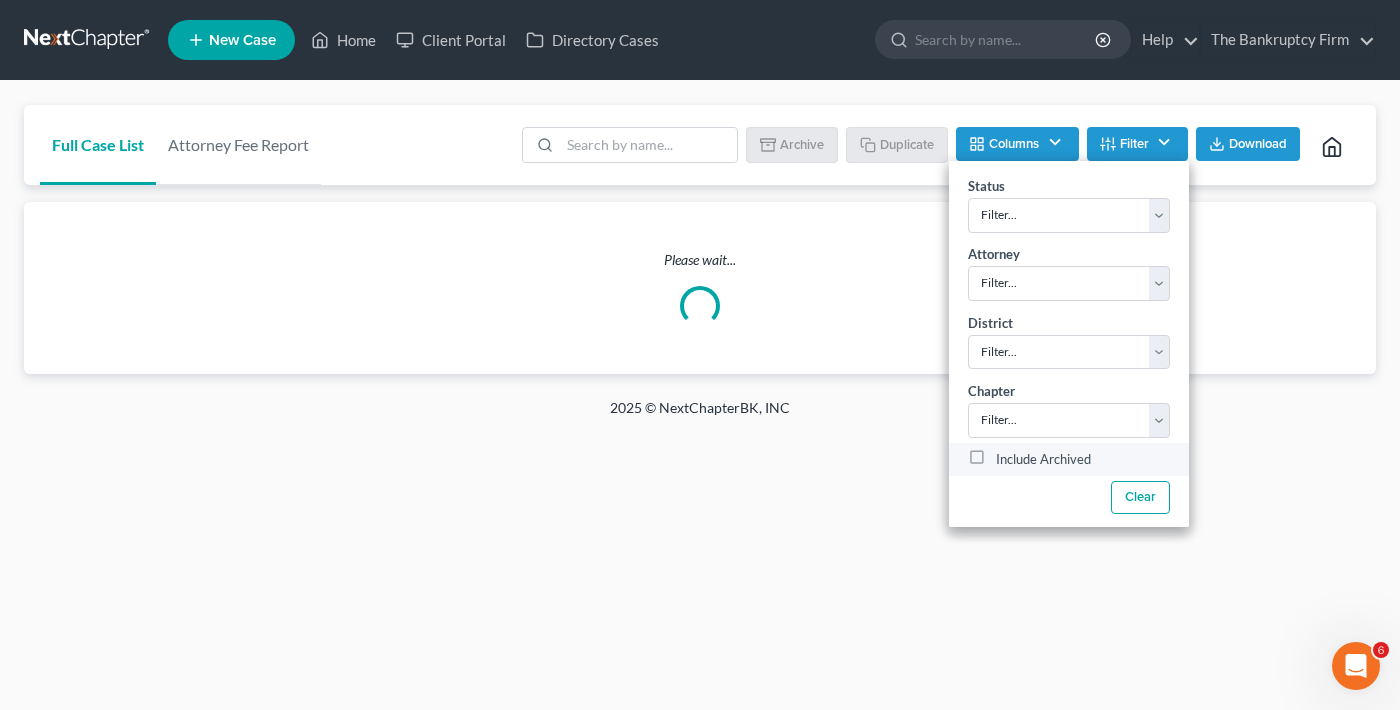 click on "Include Archived" at bounding box center [1043, 460] 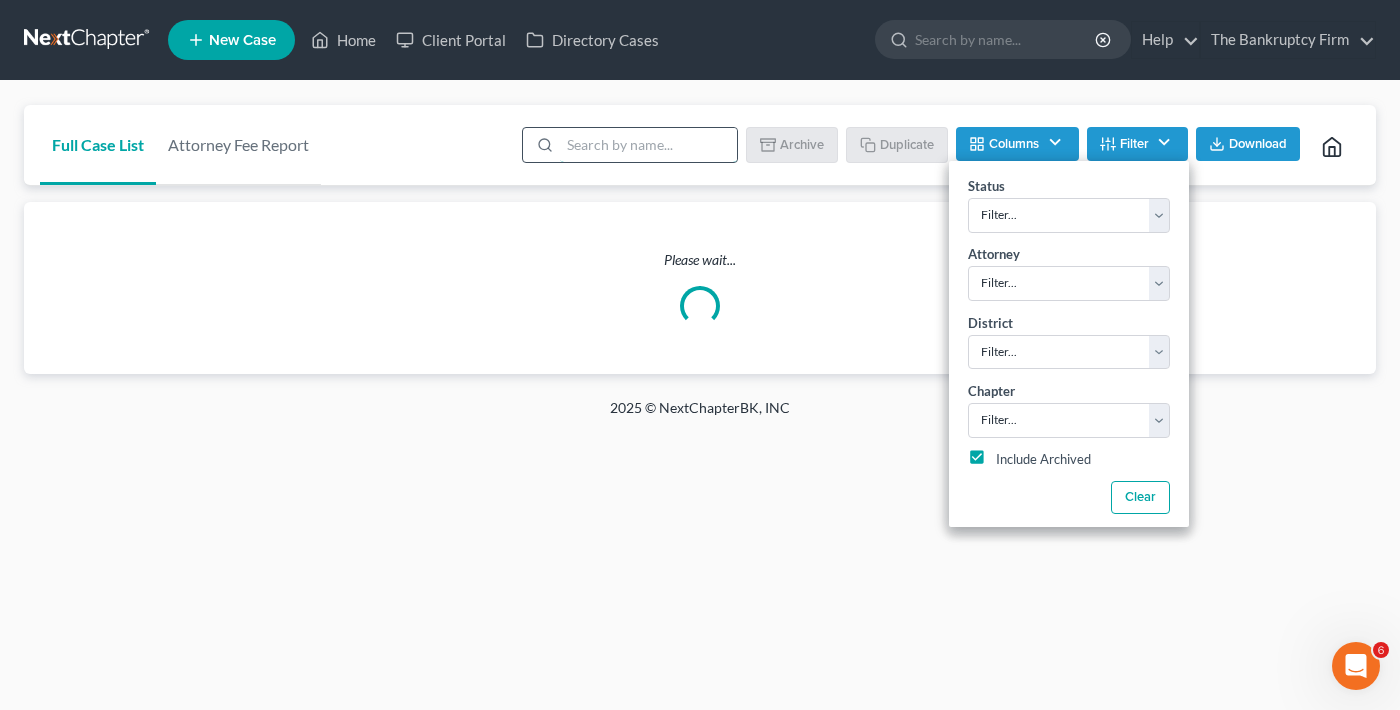 click at bounding box center (648, 145) 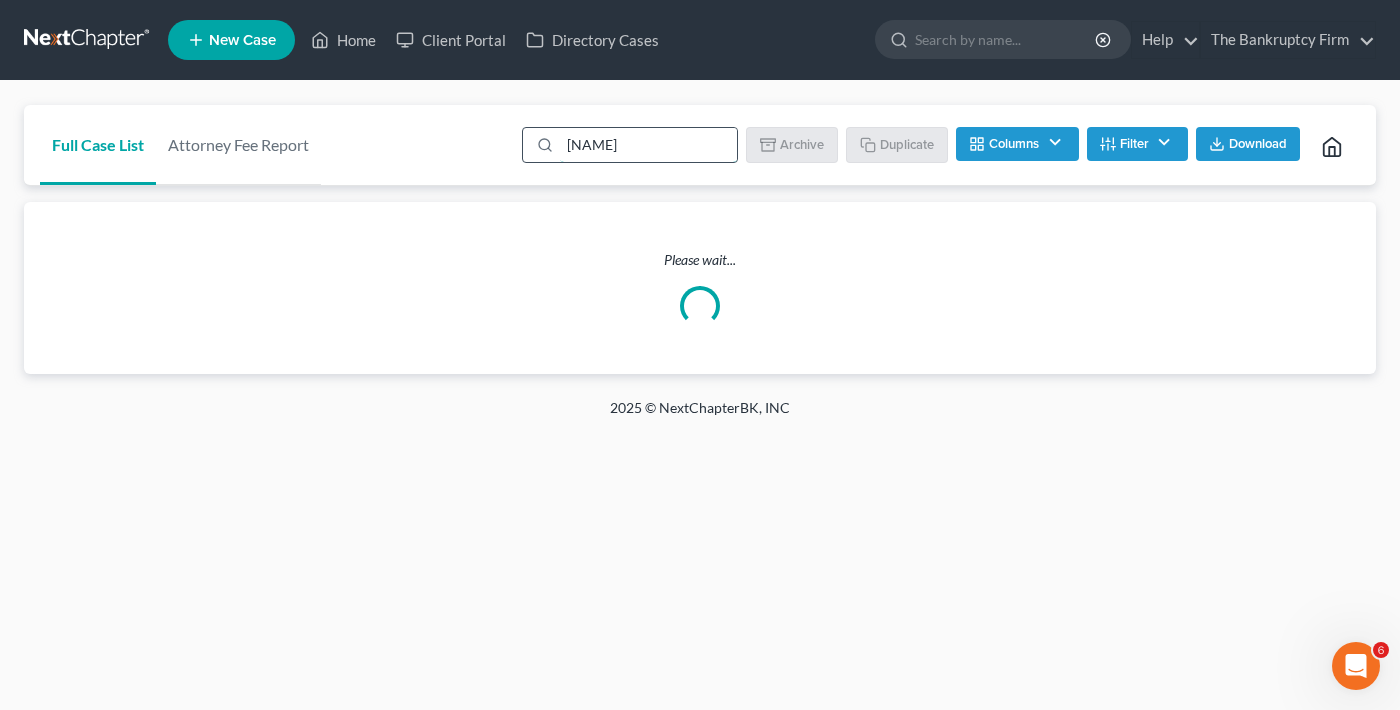 type on "[NAME]" 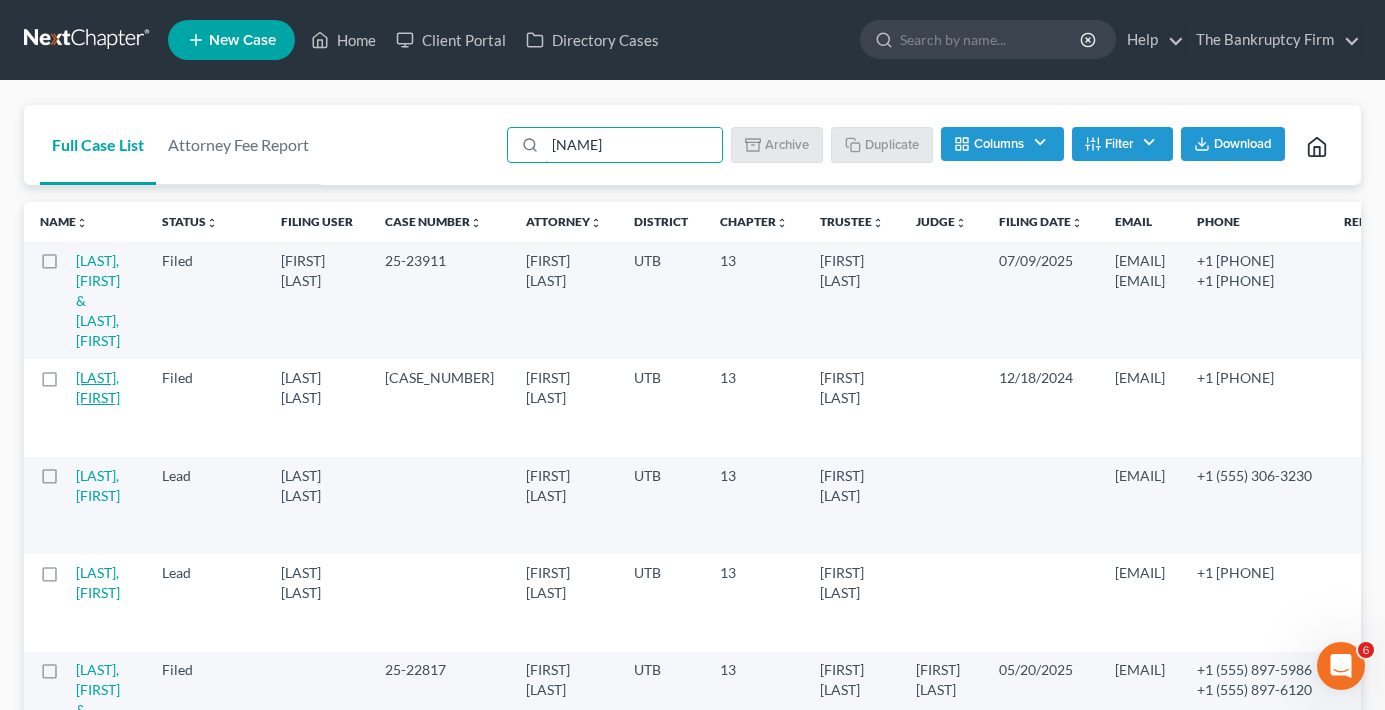 click on "[LAST], [FIRST]" at bounding box center [98, 387] 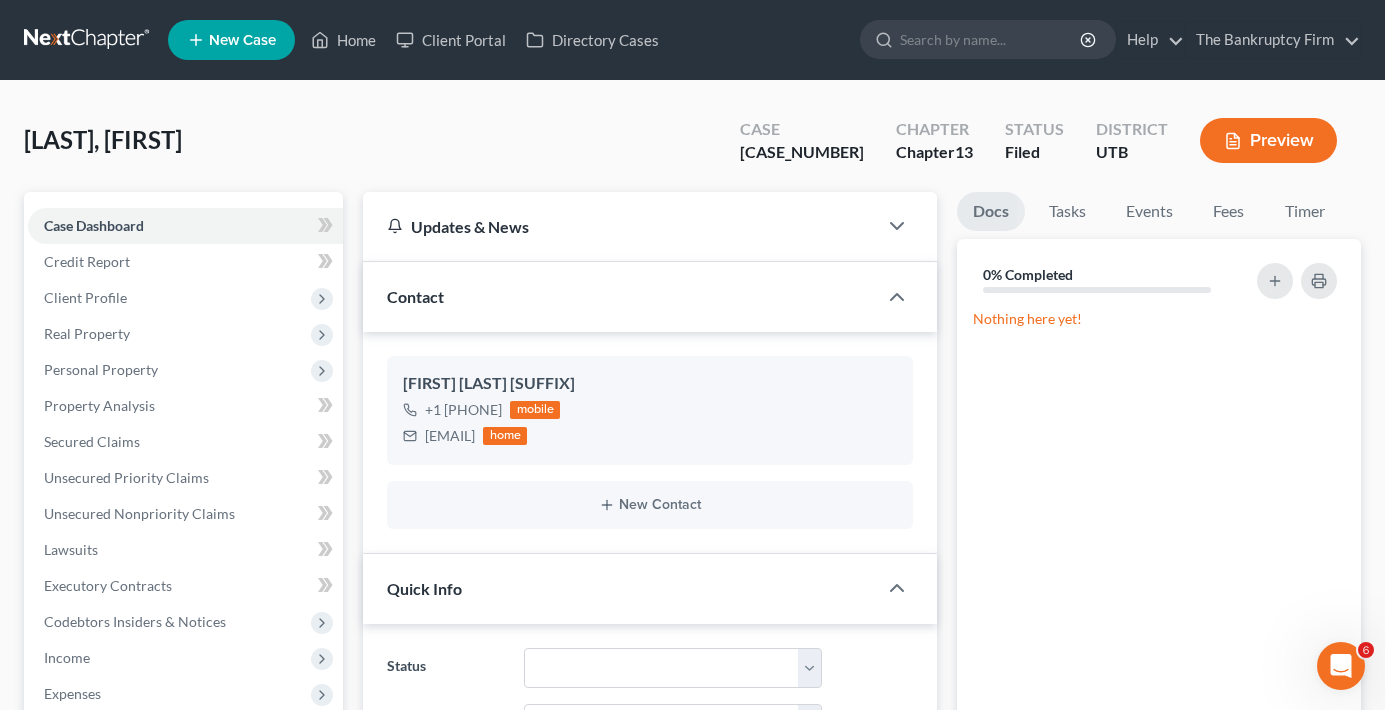 scroll, scrollTop: 110, scrollLeft: 0, axis: vertical 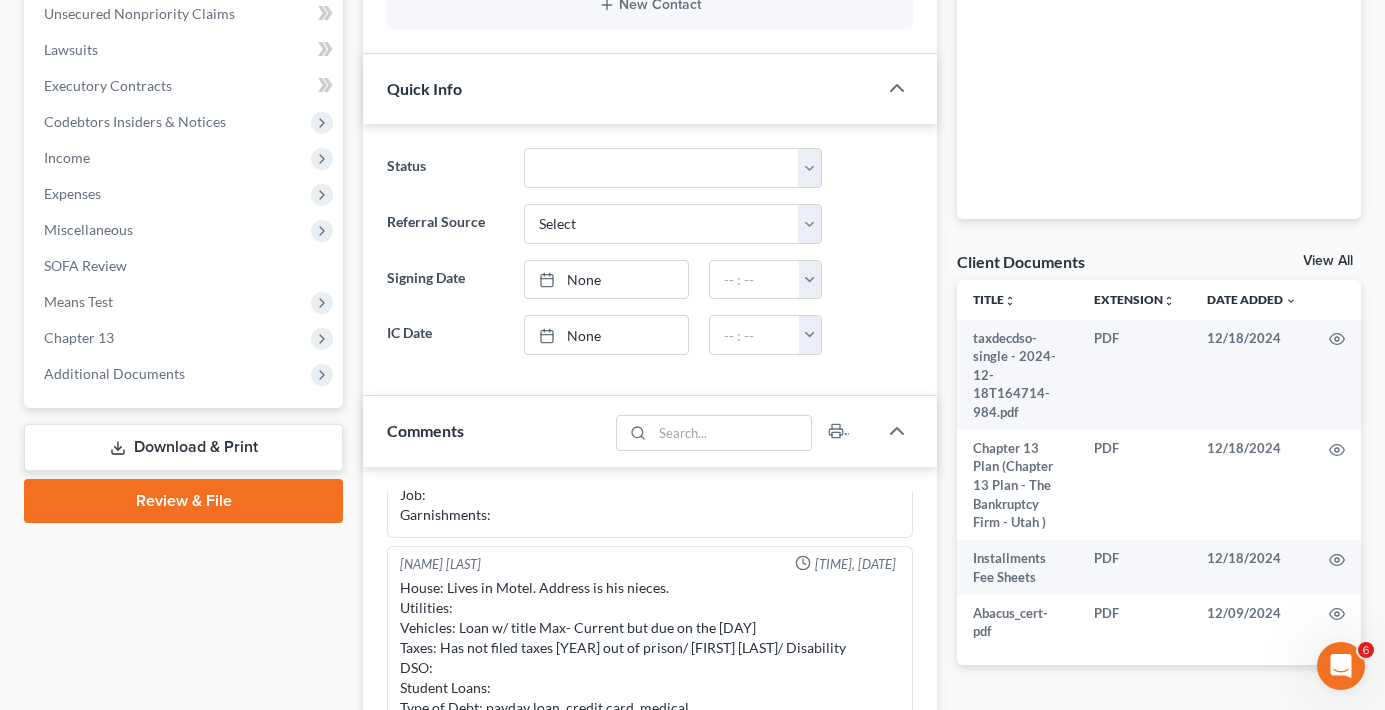 click on "View All" at bounding box center [1328, 261] 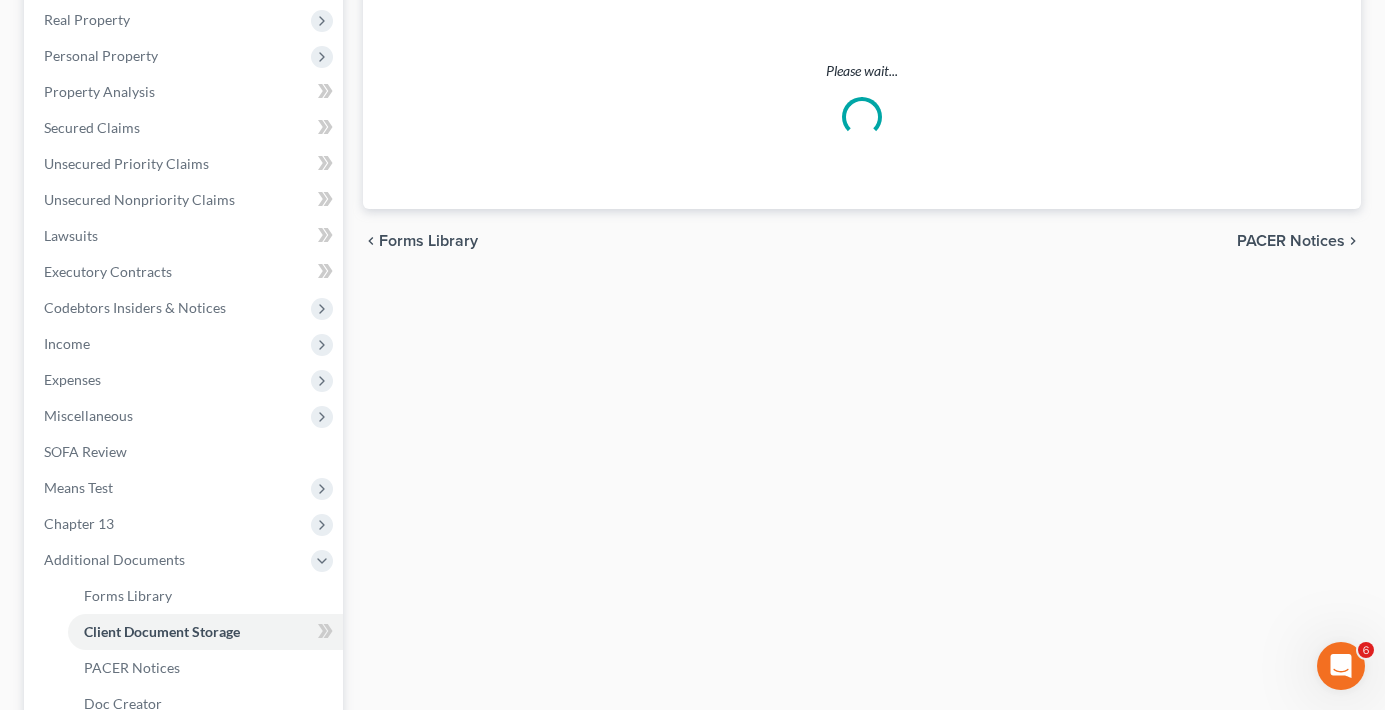 scroll, scrollTop: 0, scrollLeft: 0, axis: both 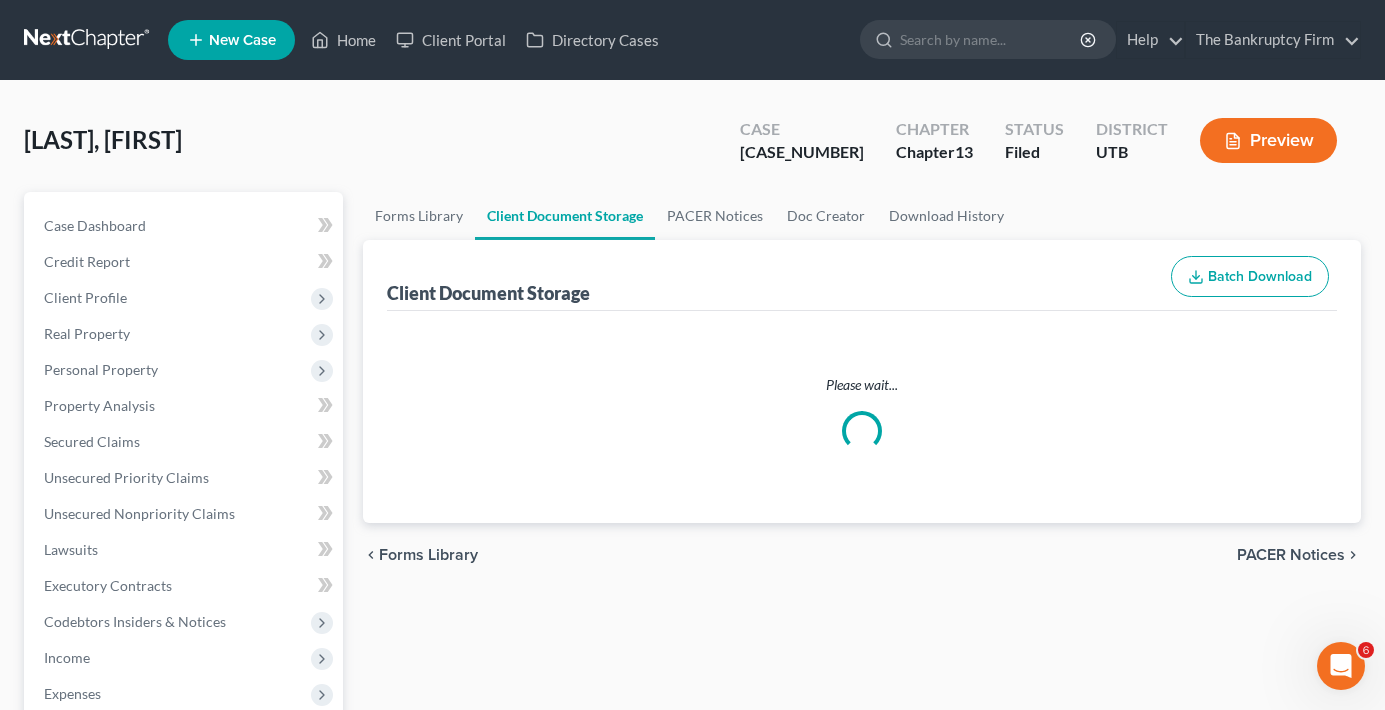 select on "30" 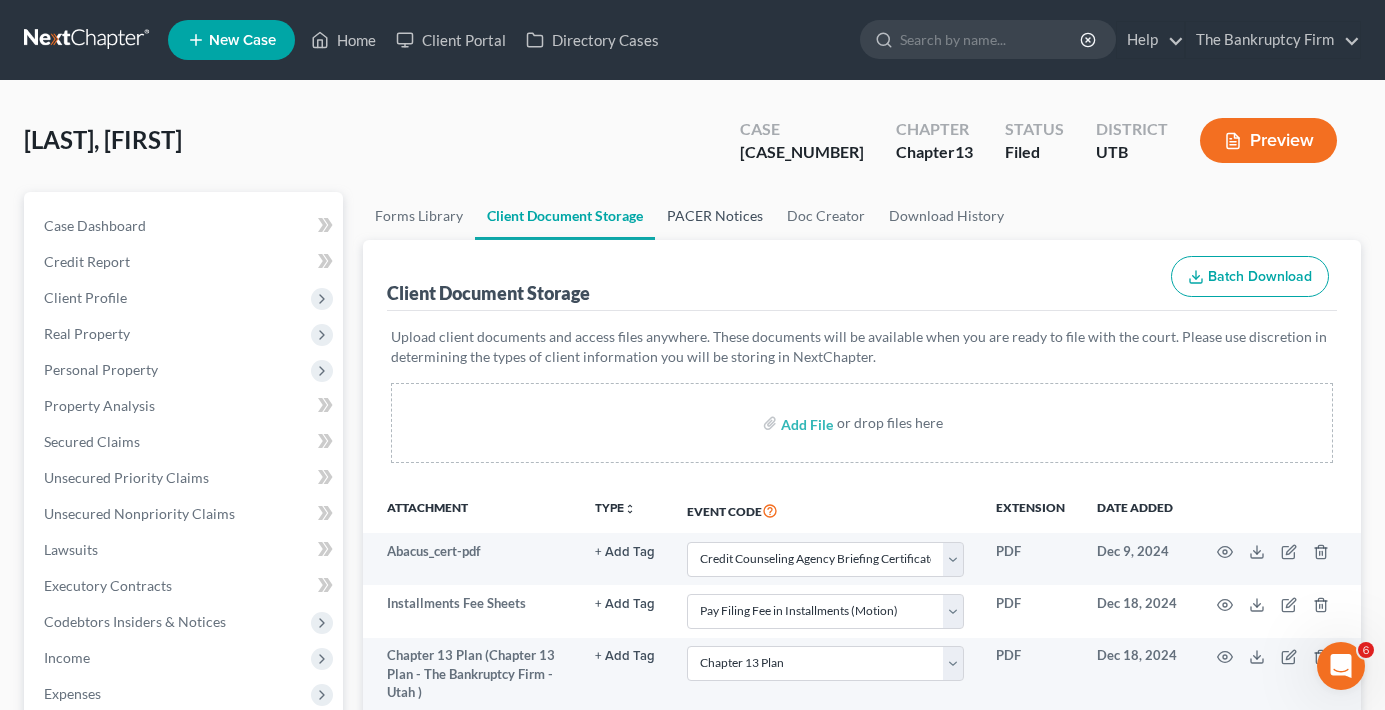 click on "PACER Notices" at bounding box center [715, 216] 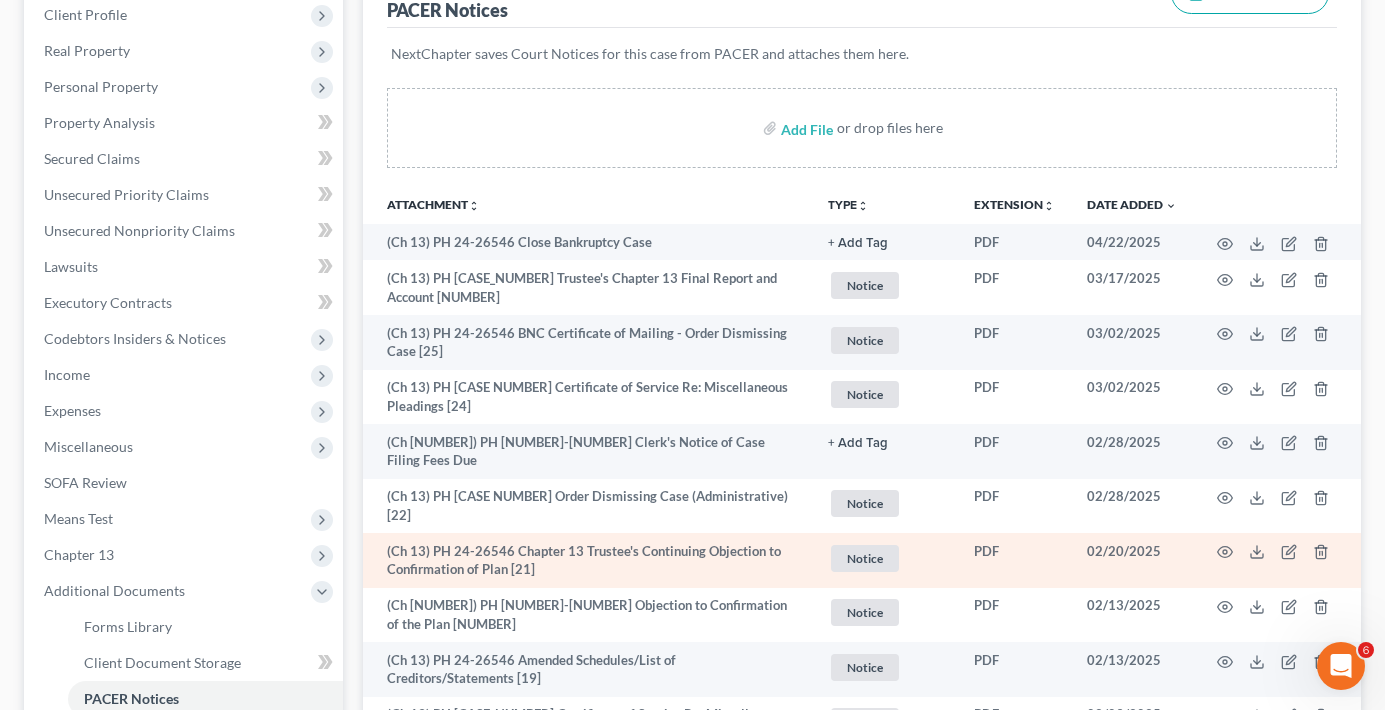 scroll, scrollTop: 400, scrollLeft: 0, axis: vertical 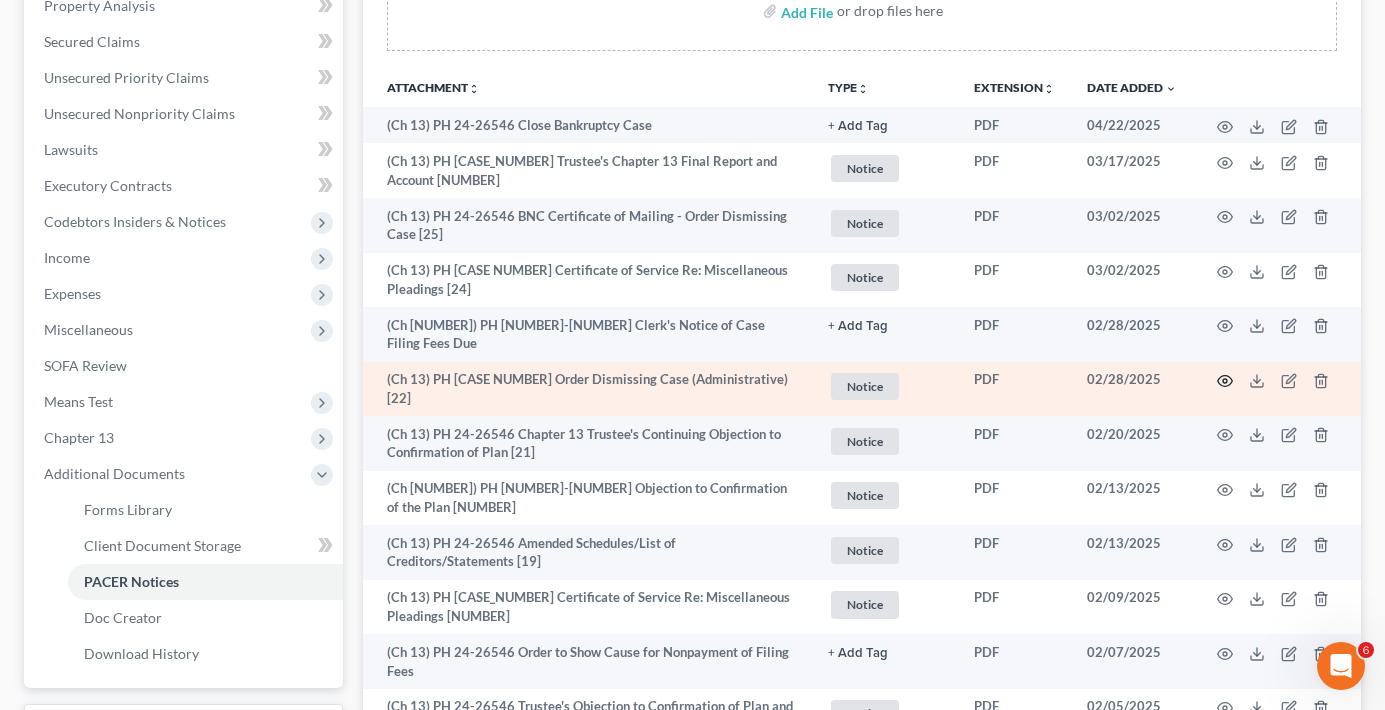 click 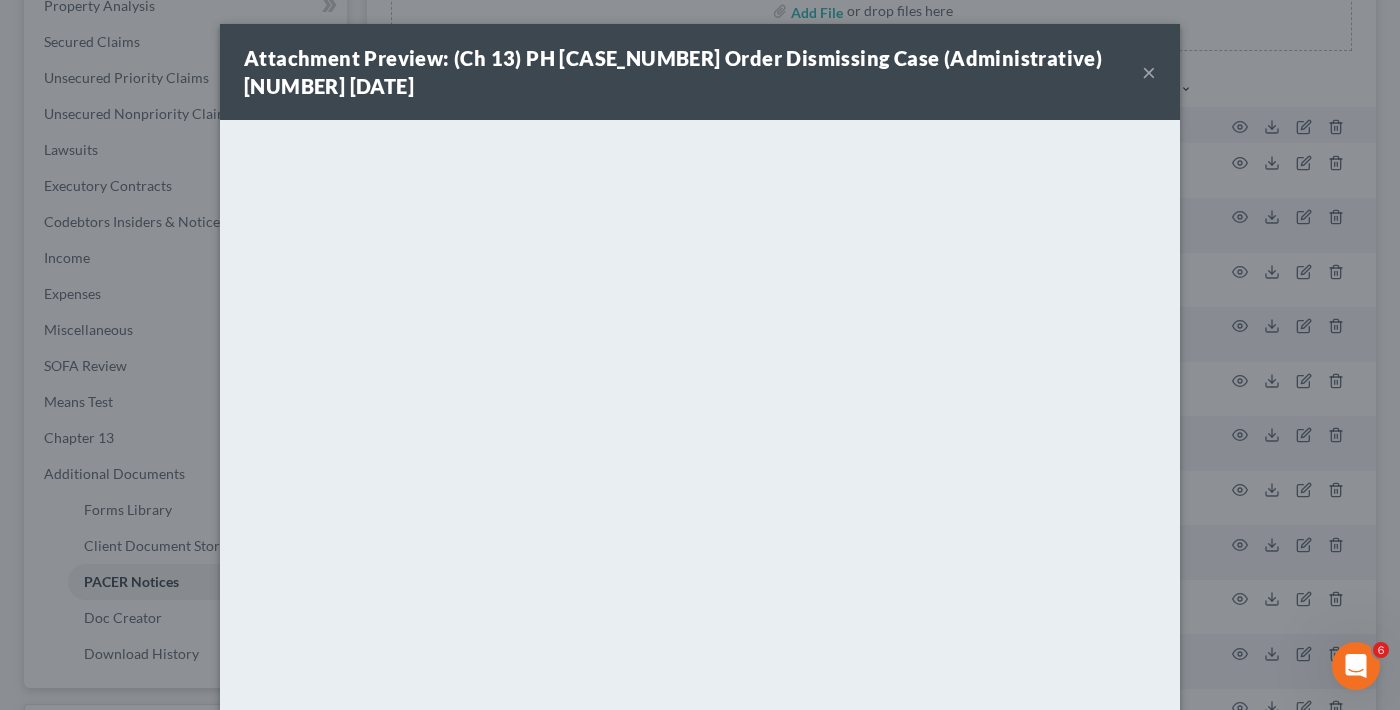 click on "×" at bounding box center (1149, 72) 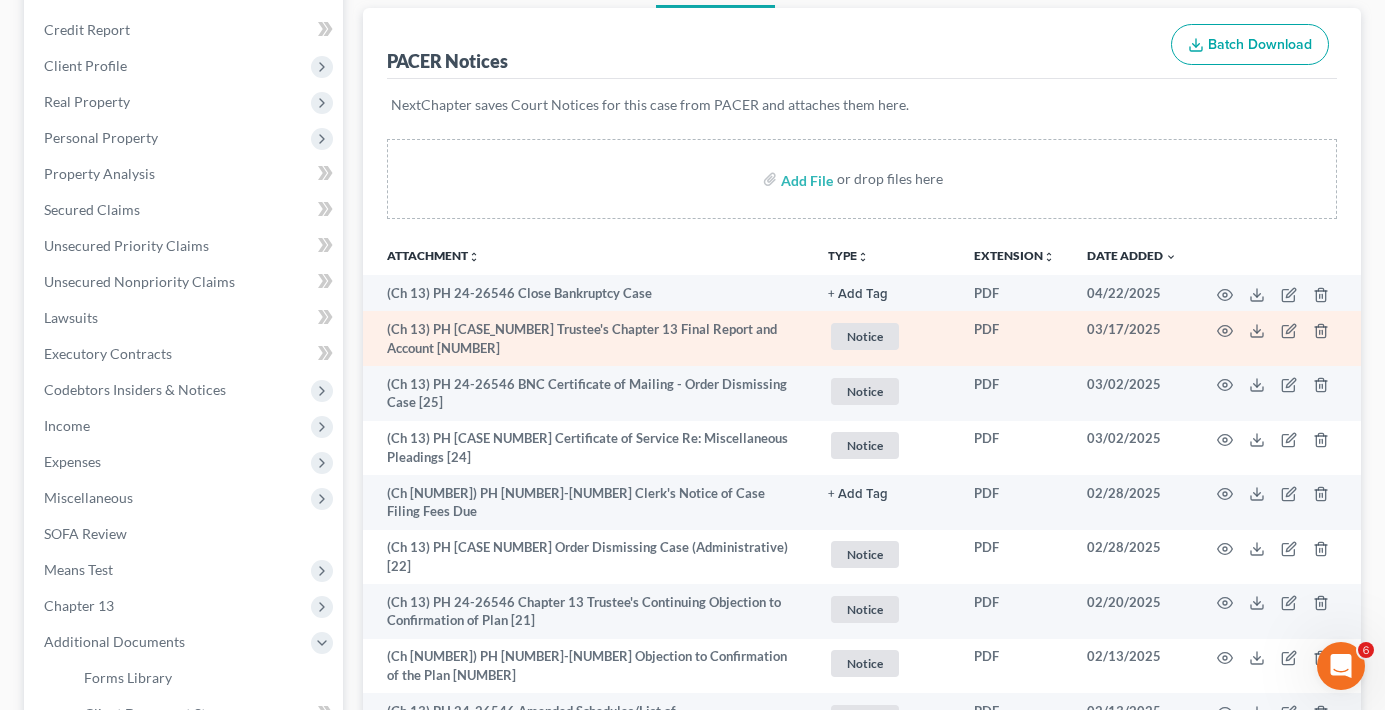 scroll, scrollTop: 0, scrollLeft: 0, axis: both 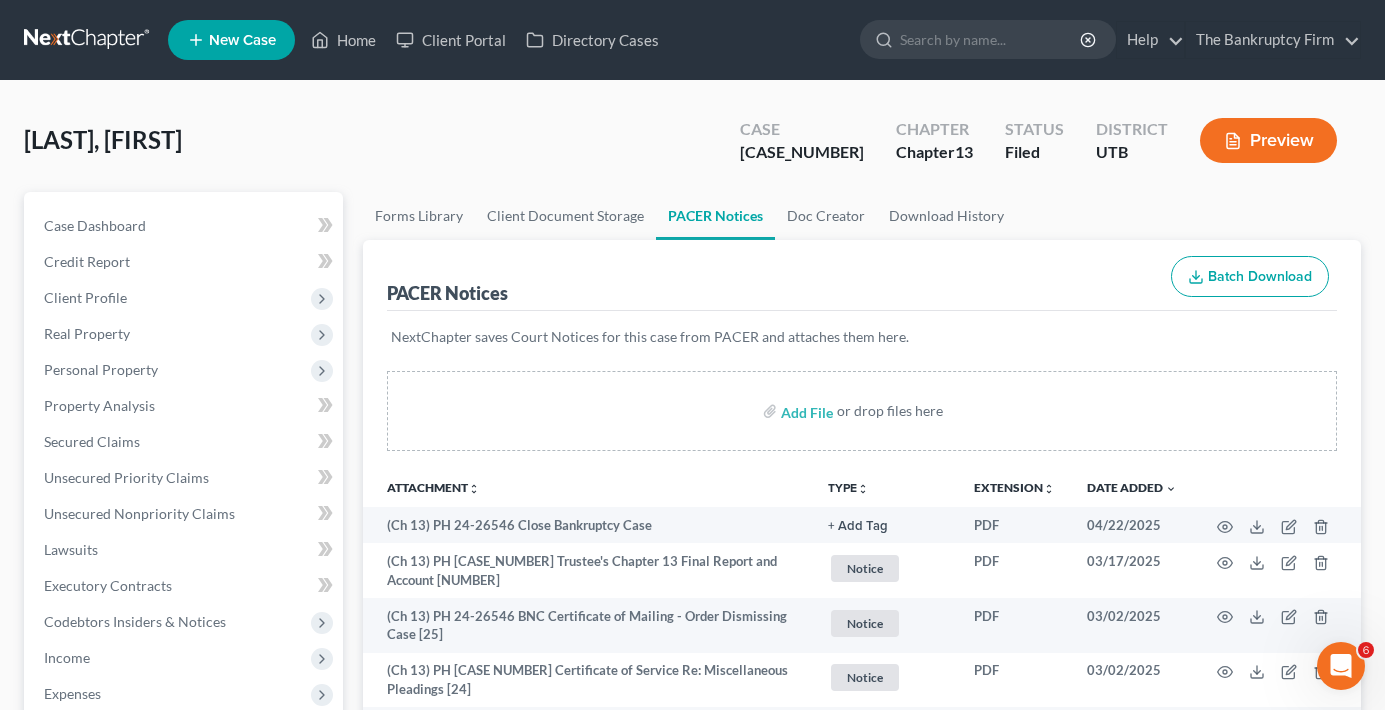 select on "30" 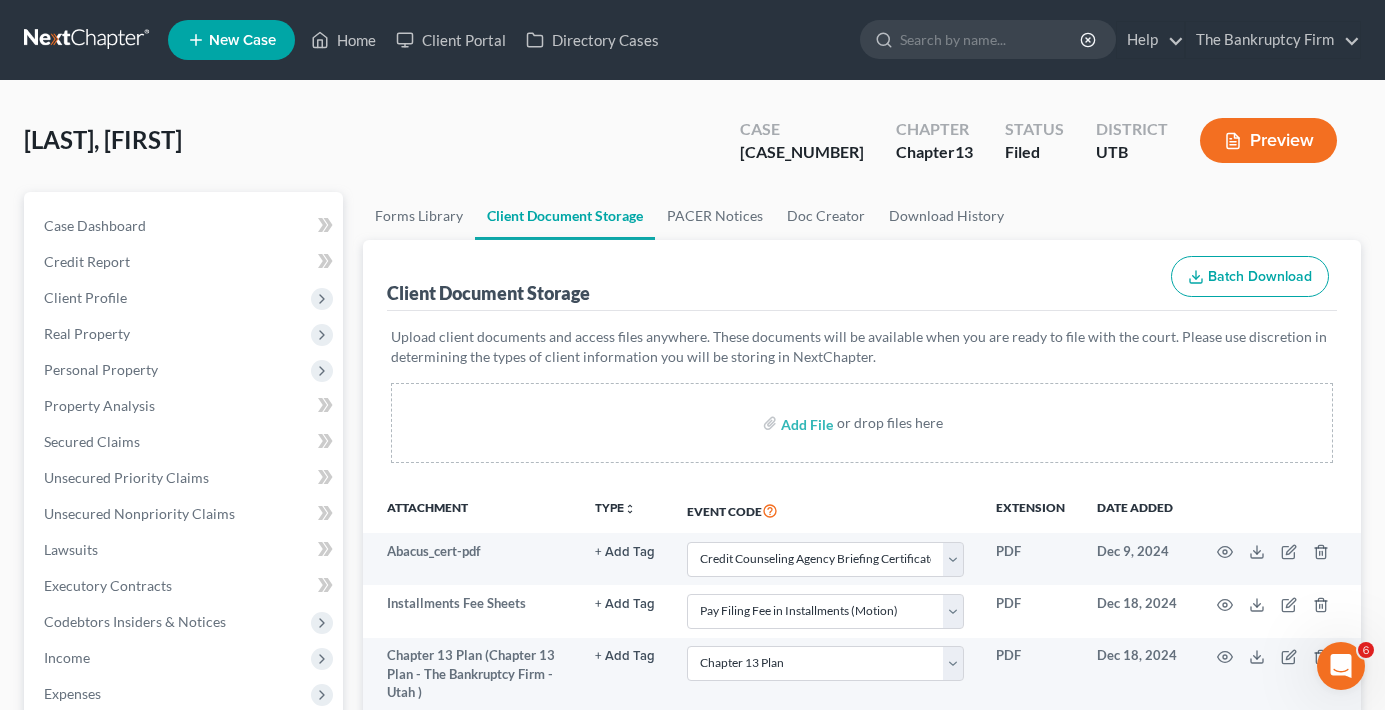scroll, scrollTop: 500, scrollLeft: 0, axis: vertical 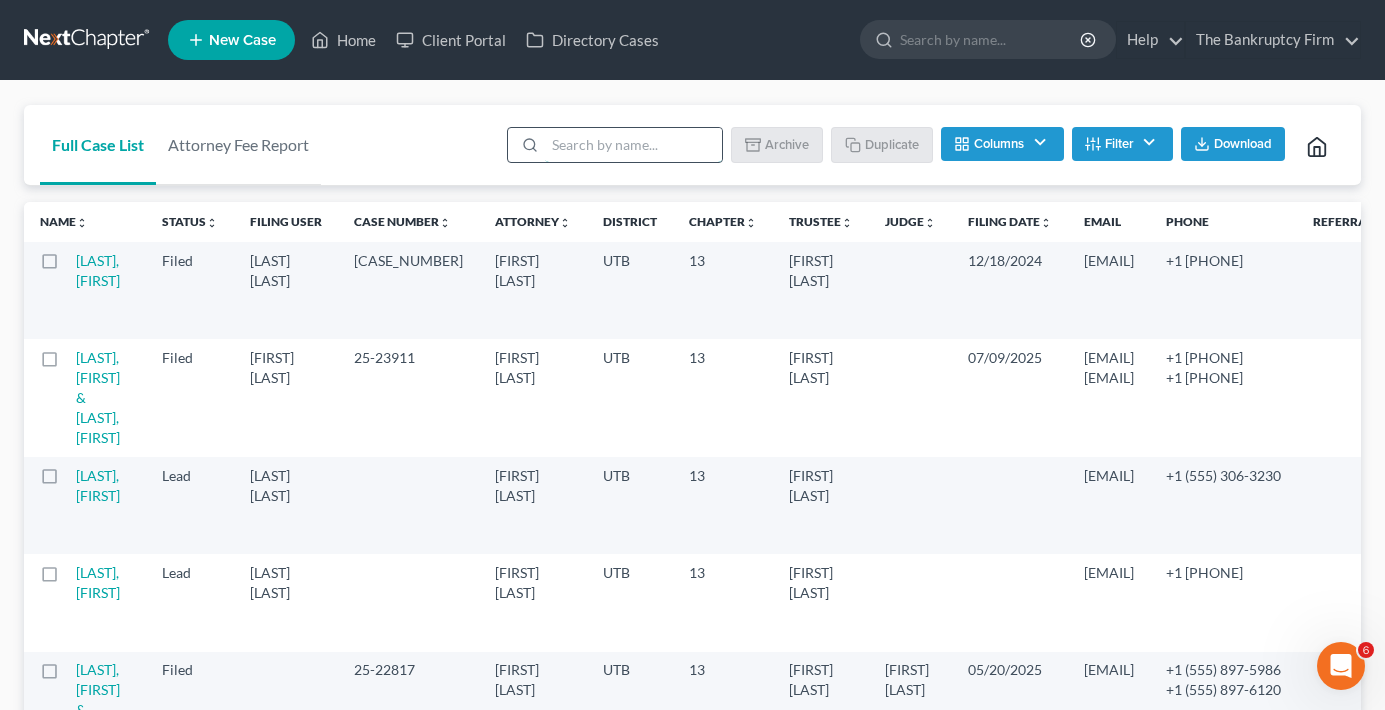 click at bounding box center (633, 145) 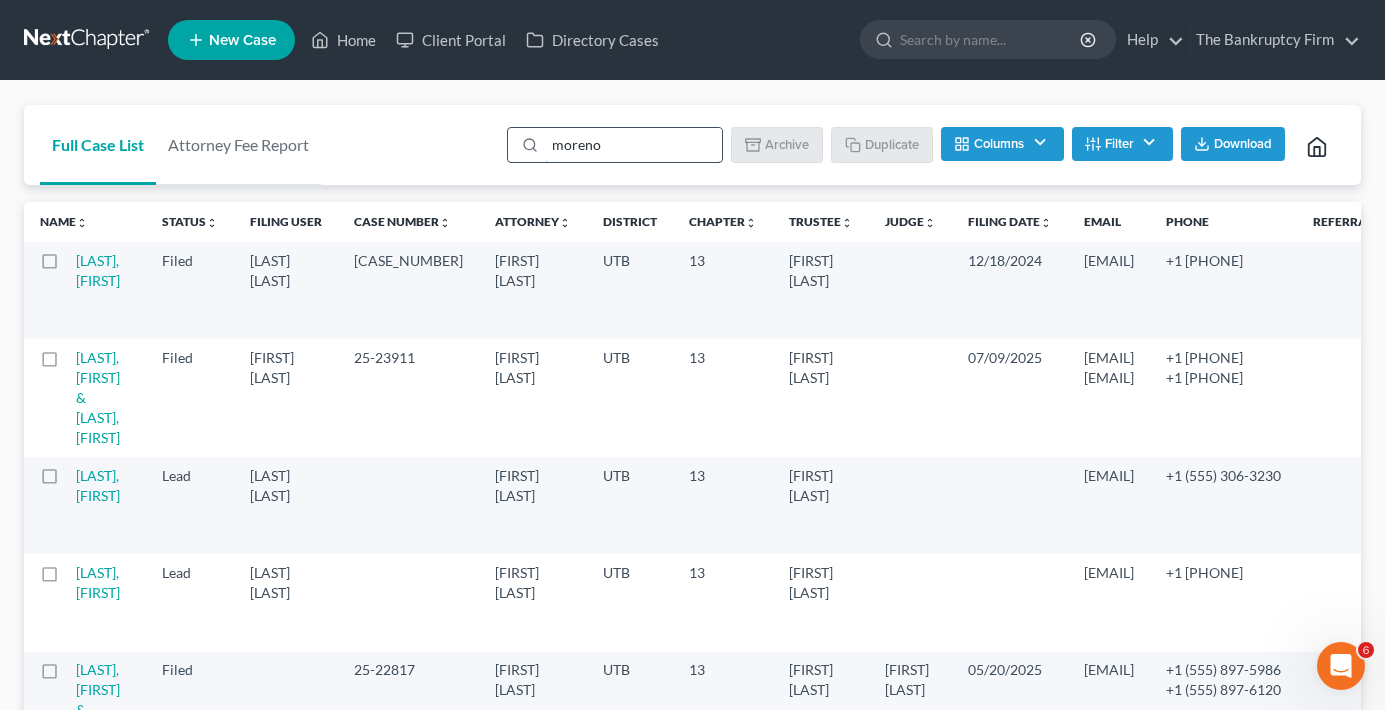 type on "moreno" 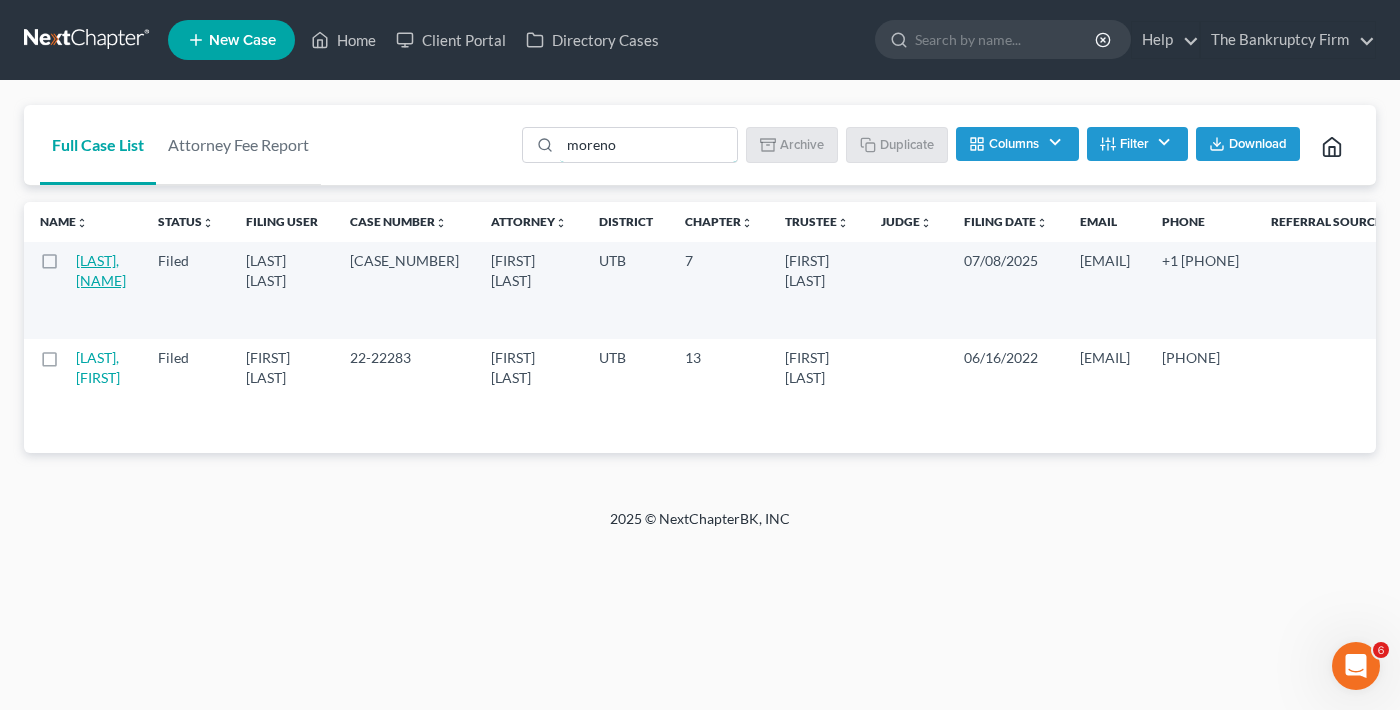 click on "[LAST], [NAME]" at bounding box center [101, 270] 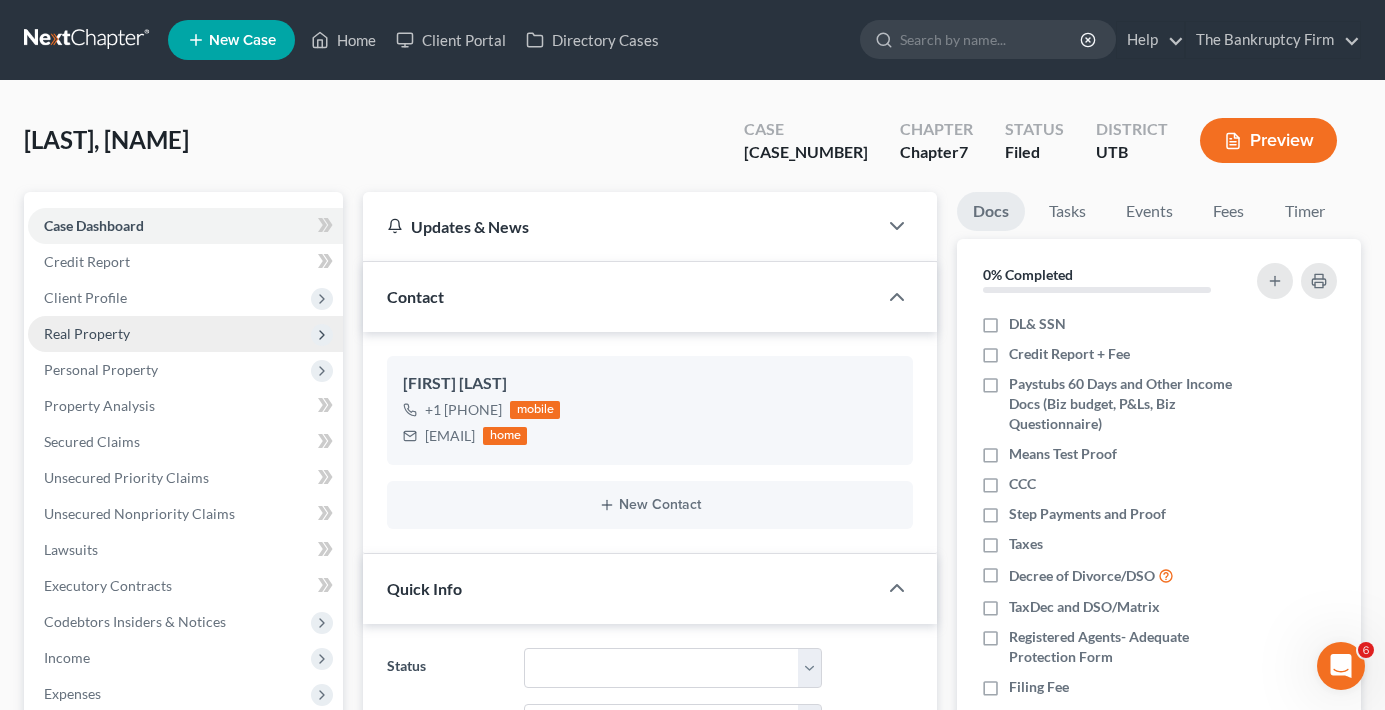scroll, scrollTop: 37, scrollLeft: 0, axis: vertical 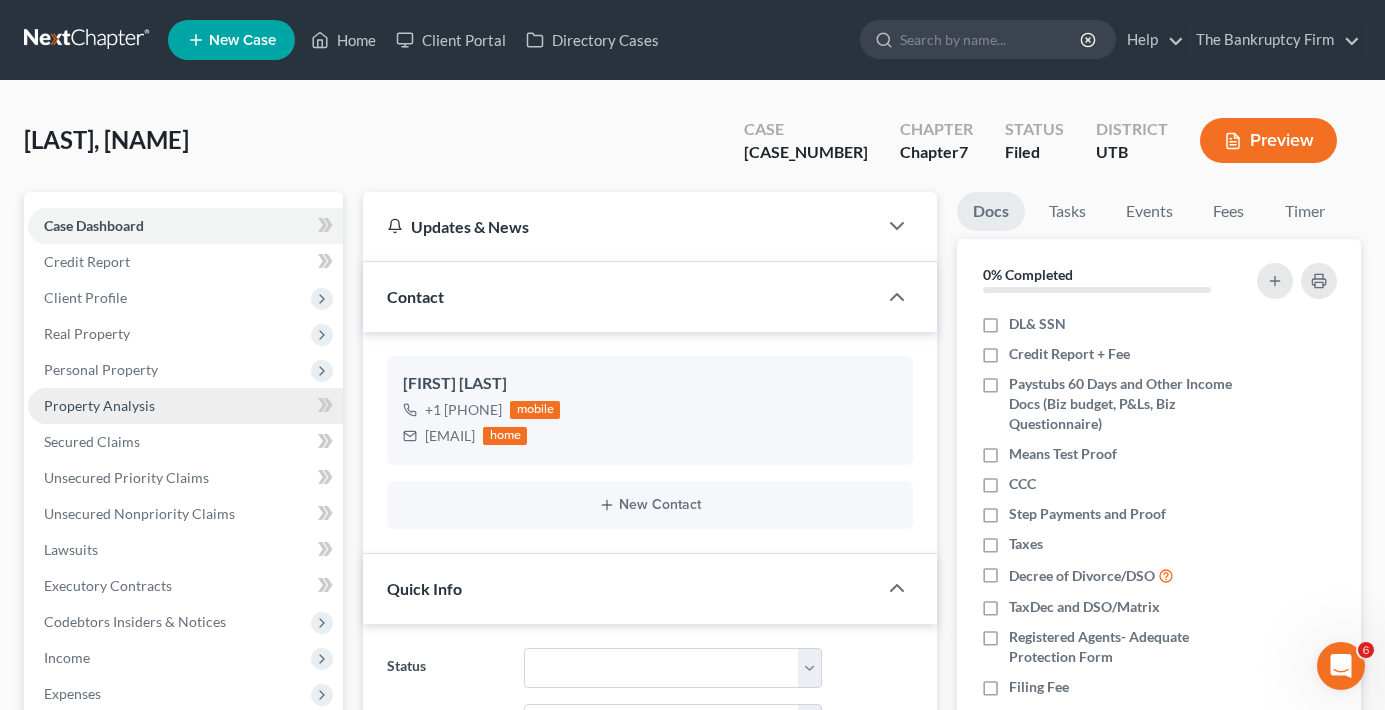 click on "Property Analysis" at bounding box center [99, 405] 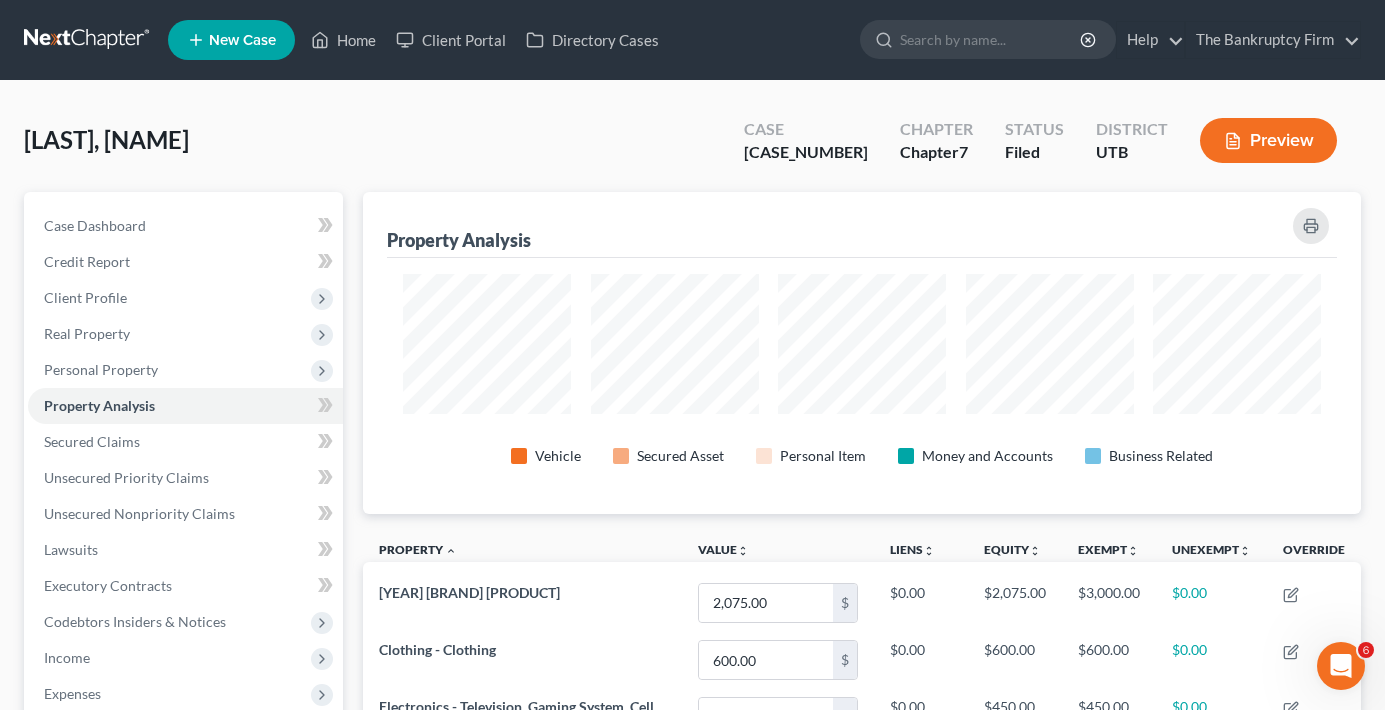 scroll, scrollTop: 999678, scrollLeft: 999002, axis: both 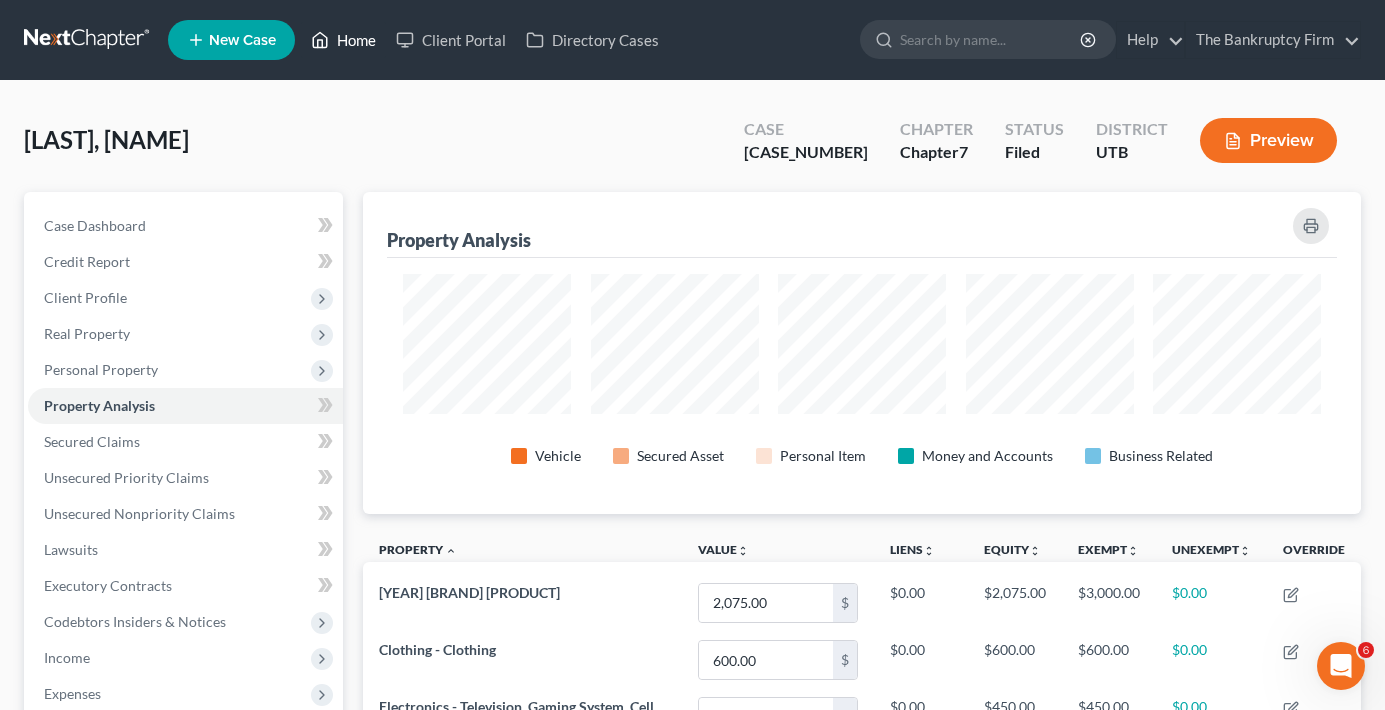 click on "Home" at bounding box center [343, 40] 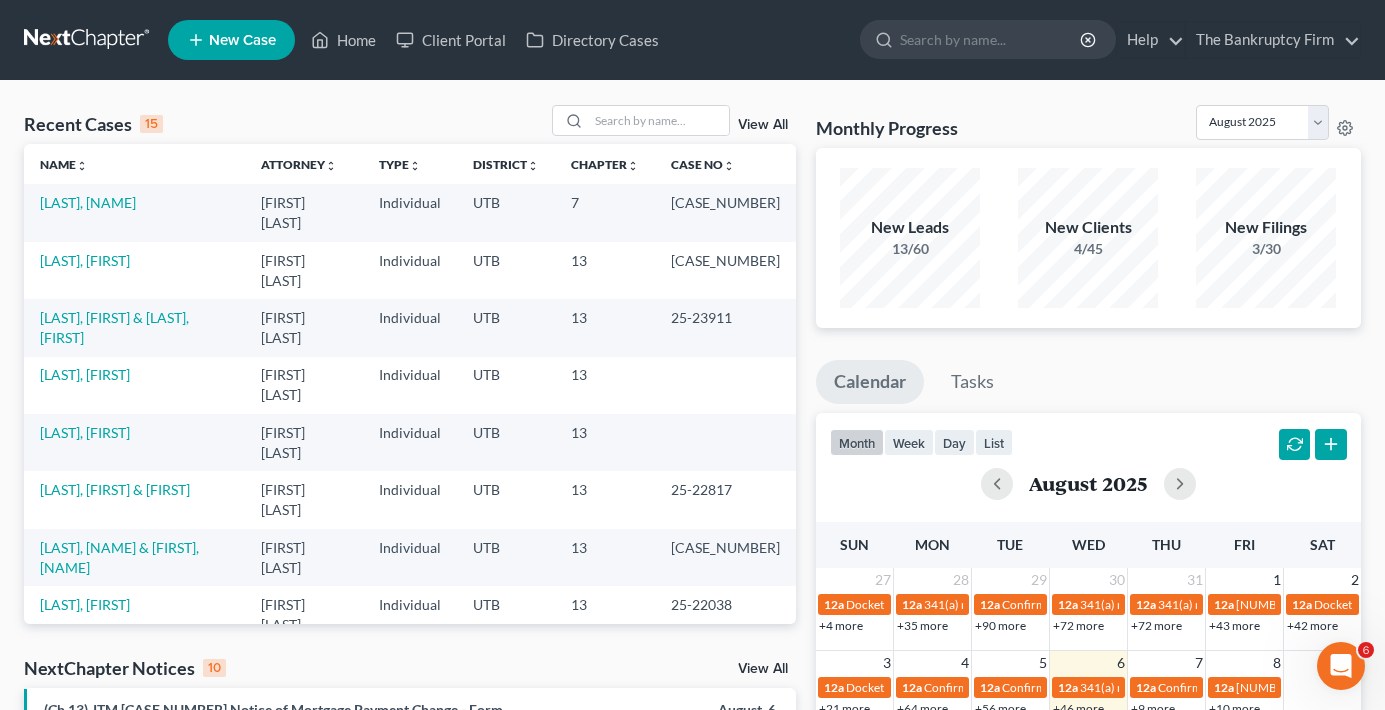 click on "NextChapter Notices 10 View All" at bounding box center [410, 672] 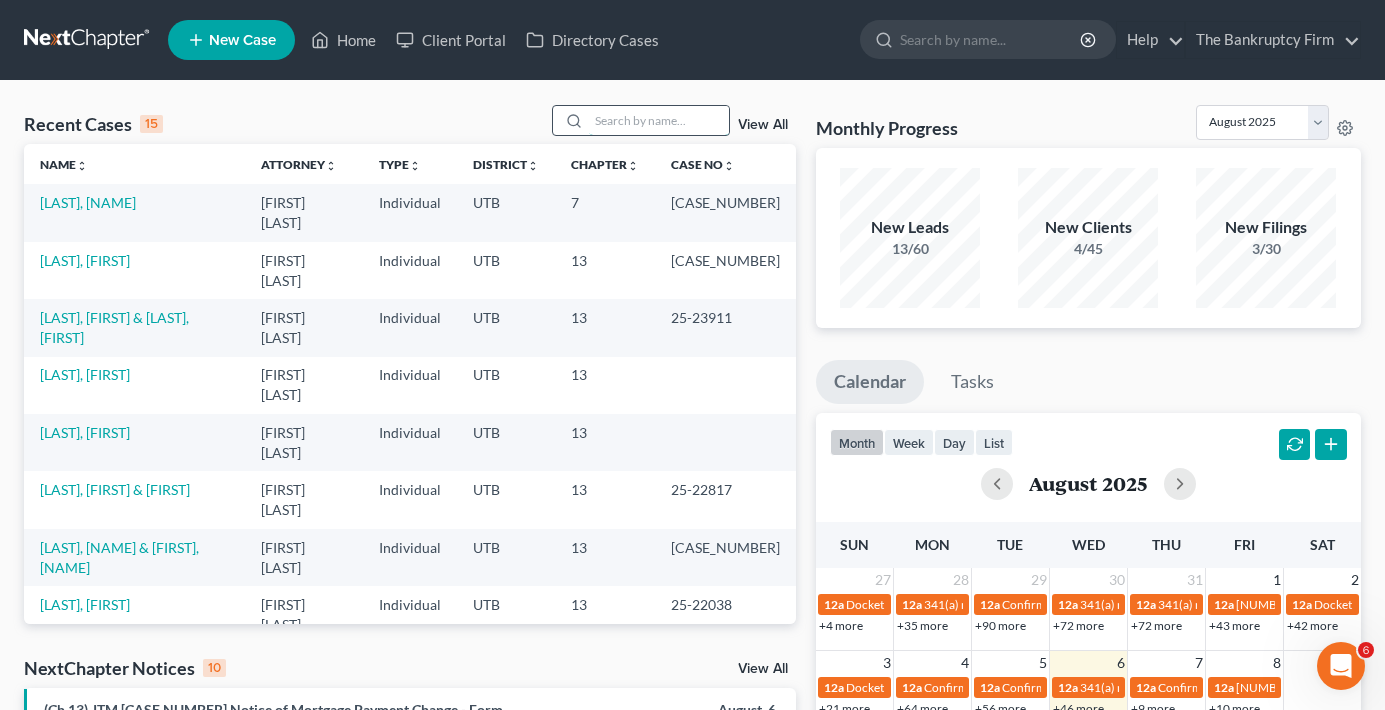 click at bounding box center (659, 120) 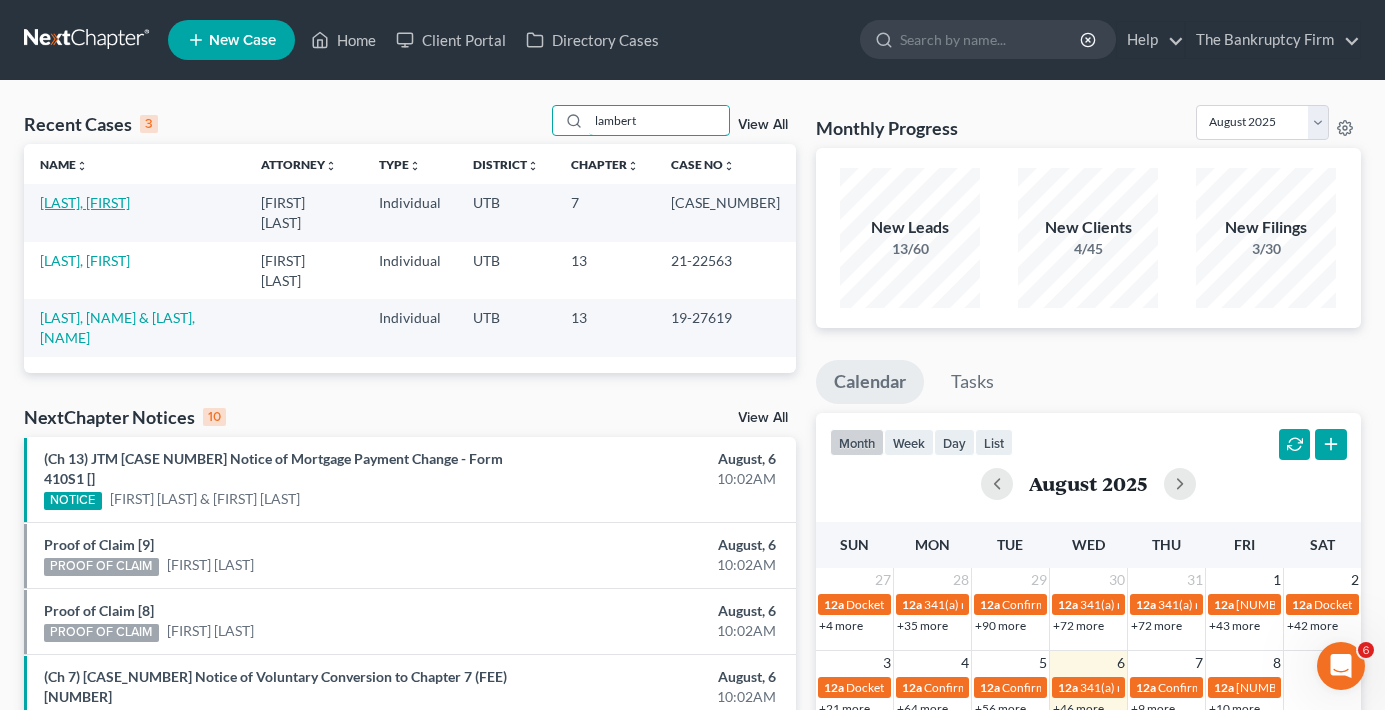 type on "lambert" 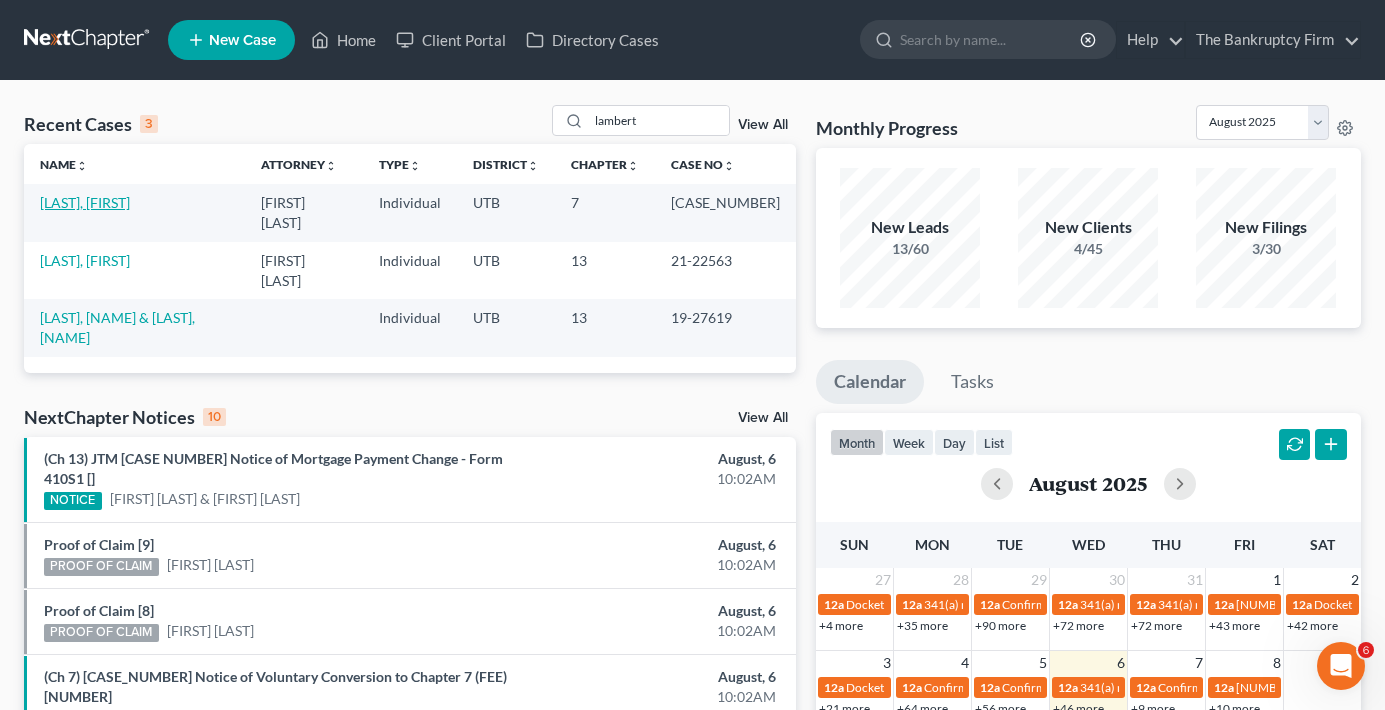 click on "[LAST], [FIRST]" at bounding box center (85, 202) 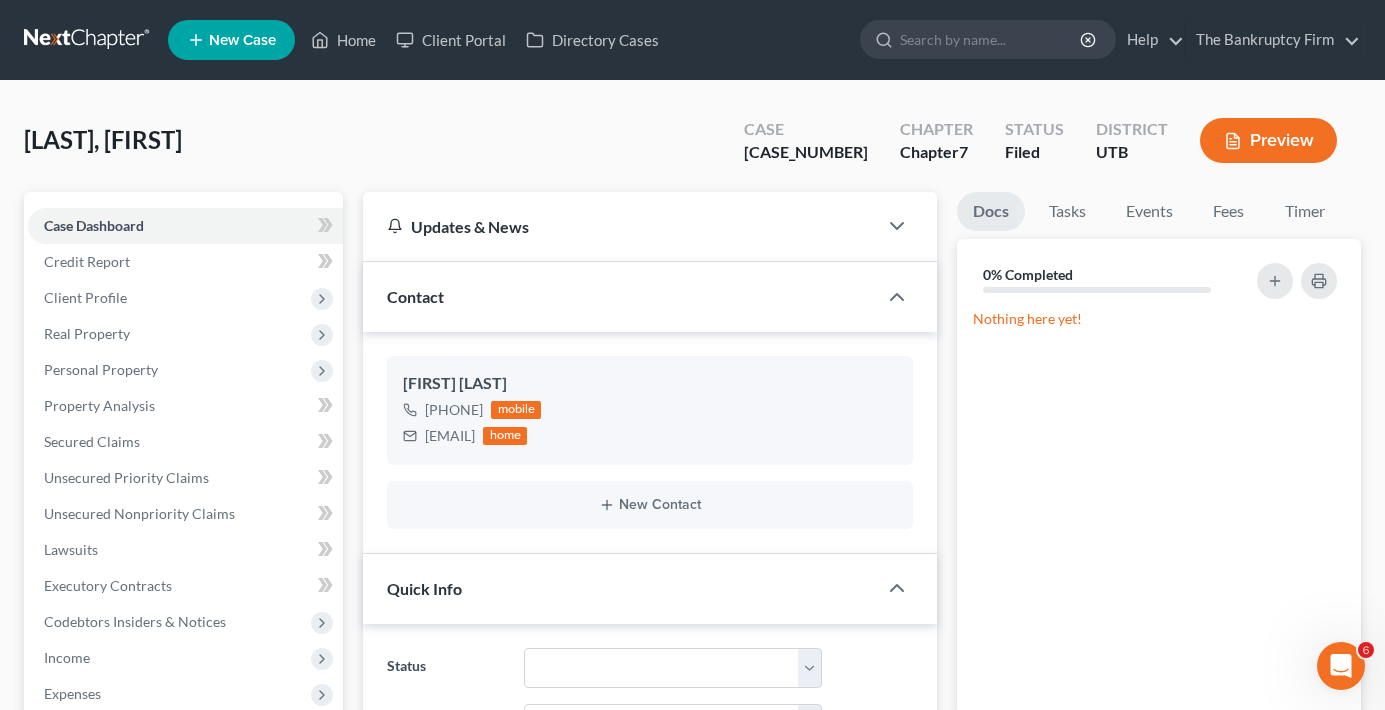 scroll, scrollTop: 330, scrollLeft: 0, axis: vertical 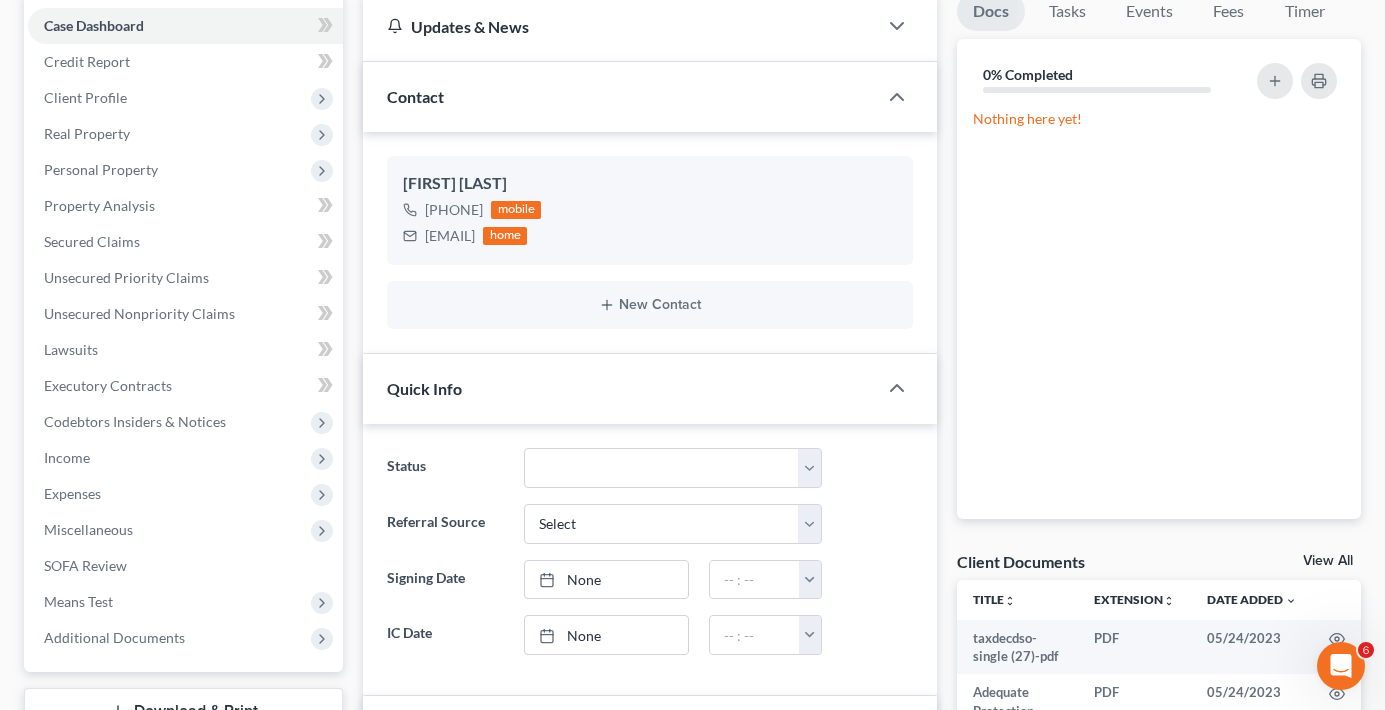 click on "View All" at bounding box center [1328, 561] 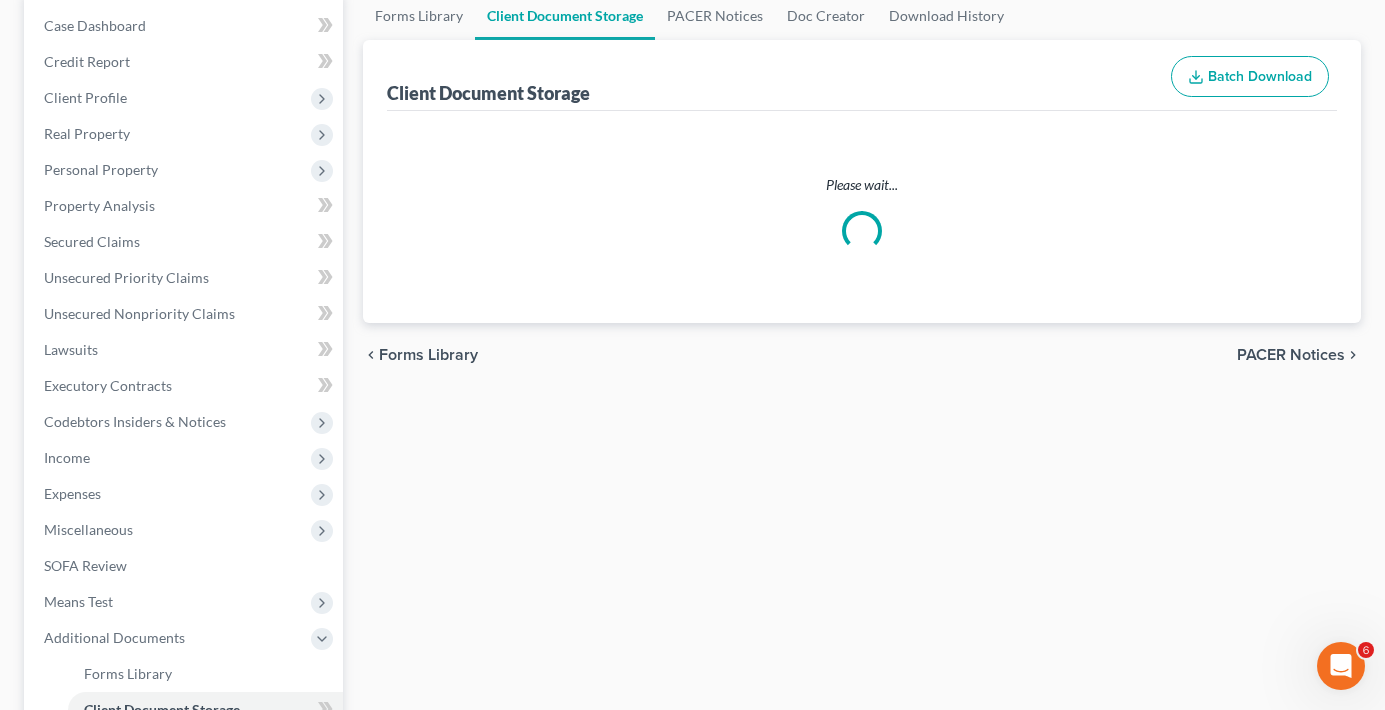 select on "30" 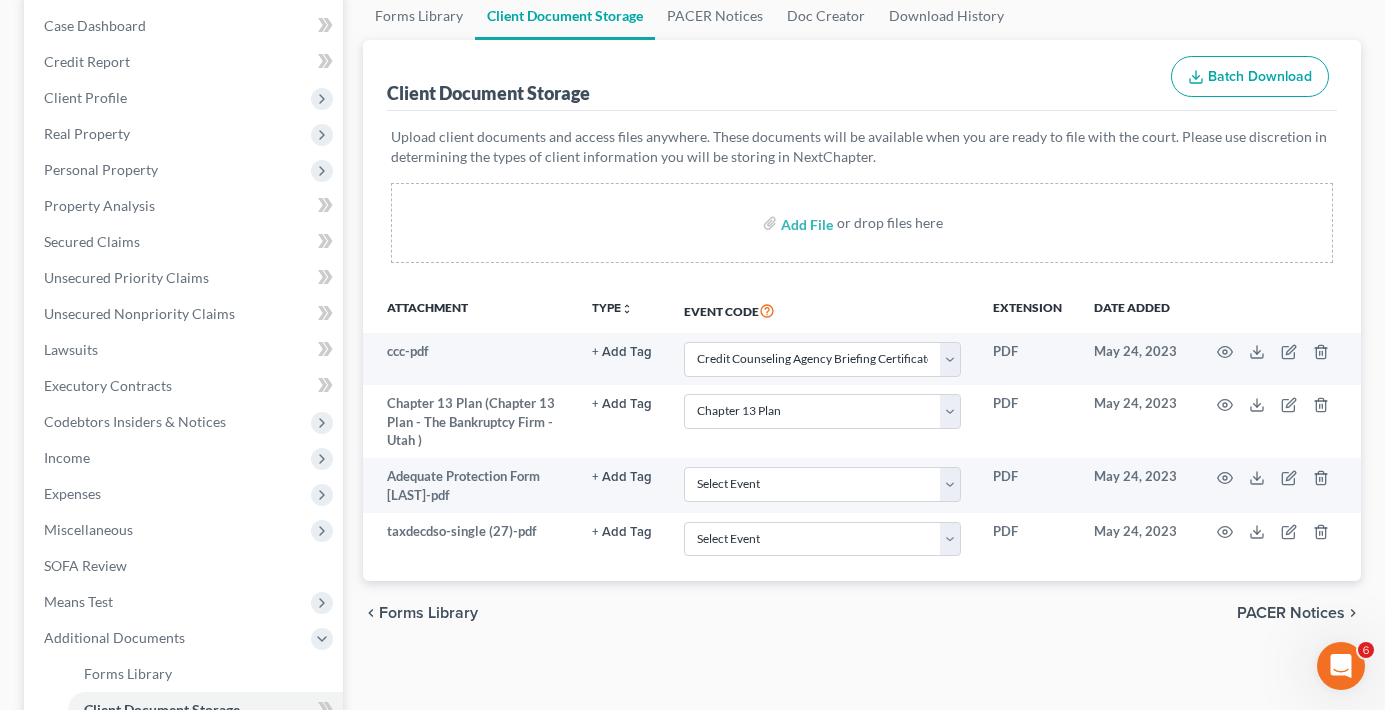 scroll, scrollTop: 0, scrollLeft: 0, axis: both 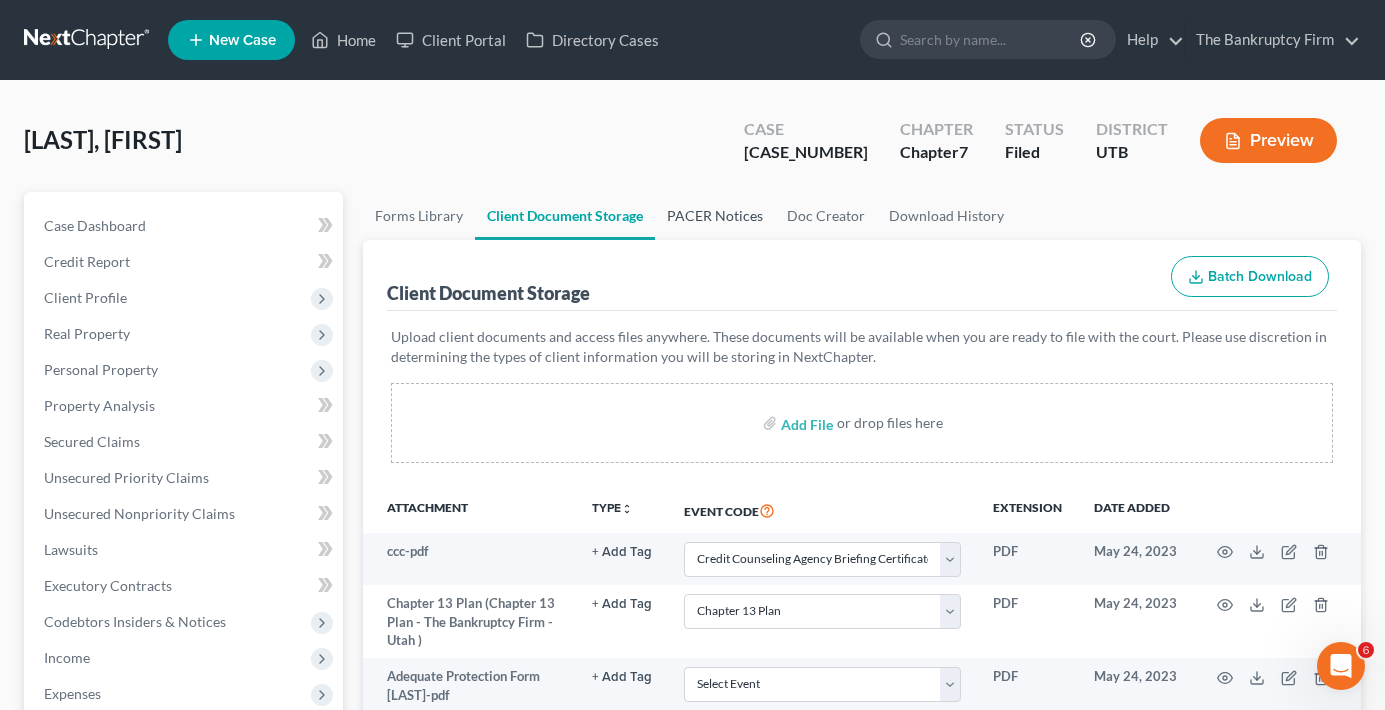 click on "PACER Notices" at bounding box center [715, 216] 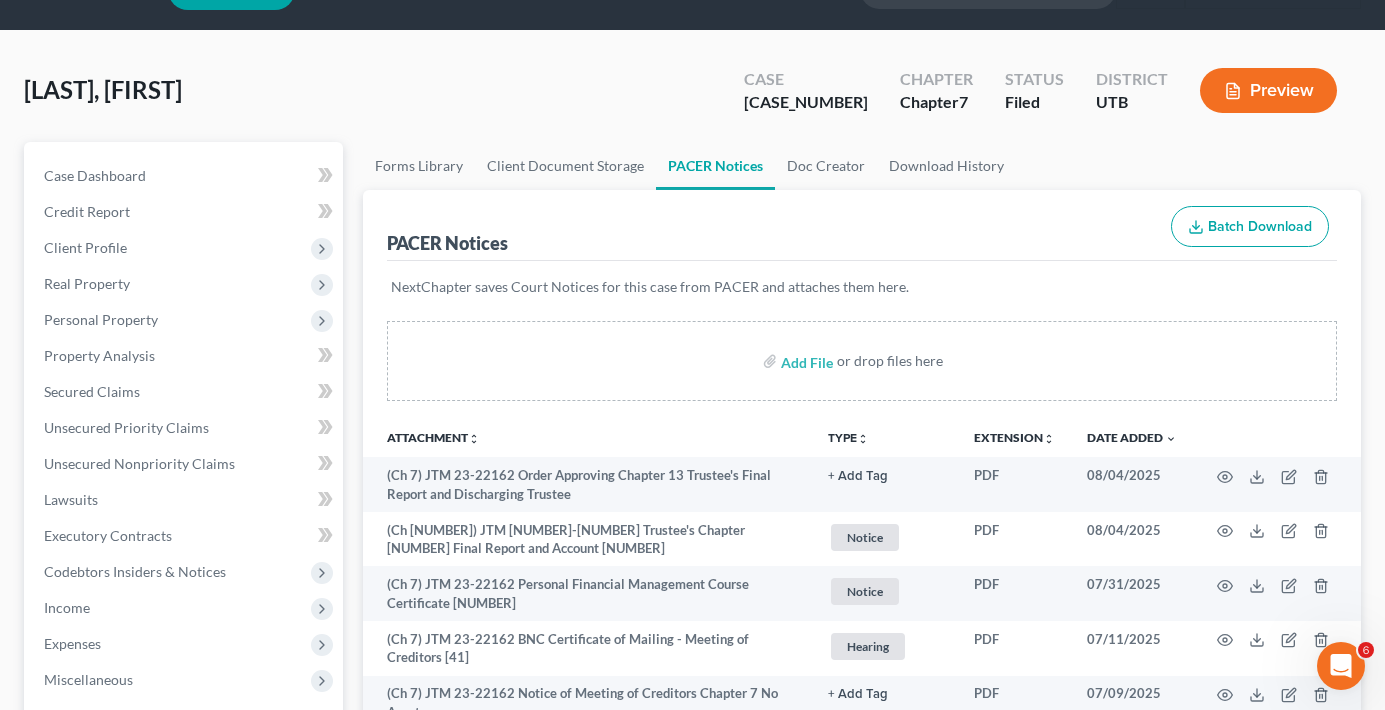 scroll, scrollTop: 100, scrollLeft: 0, axis: vertical 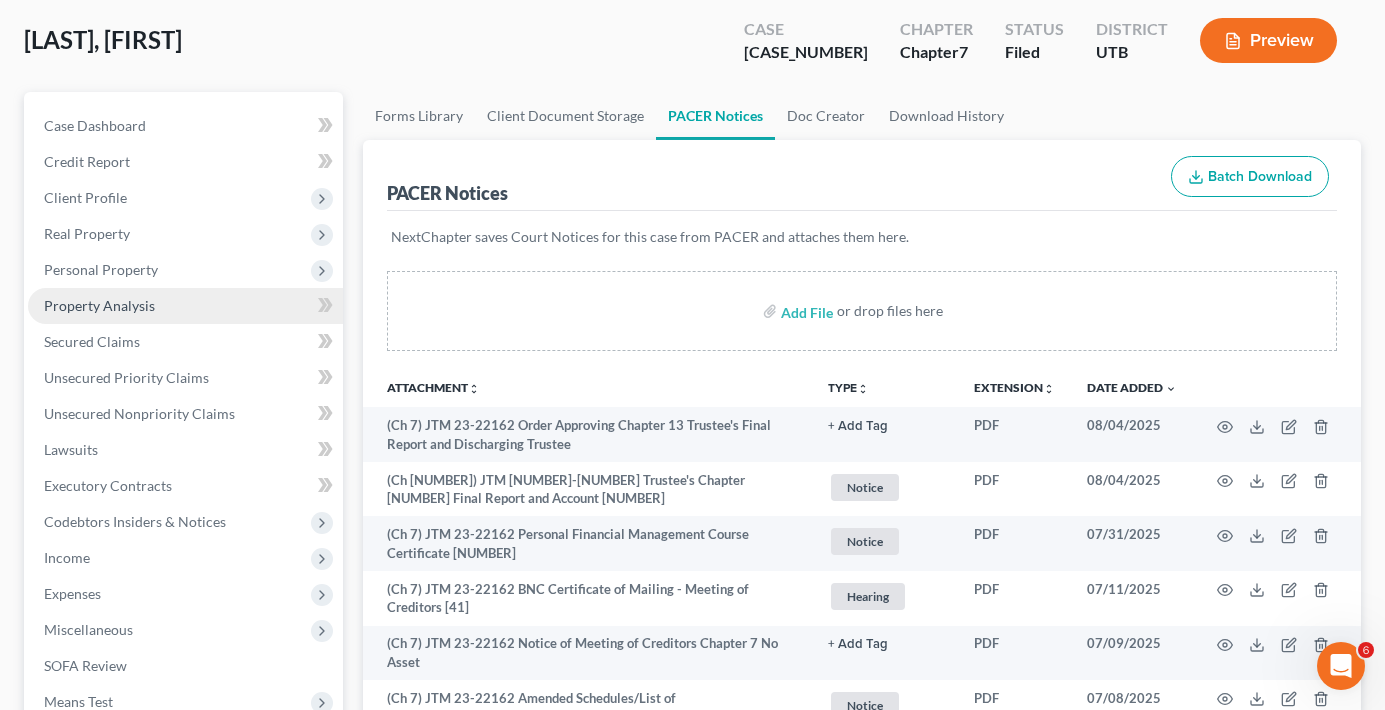 click on "Property Analysis" at bounding box center [99, 305] 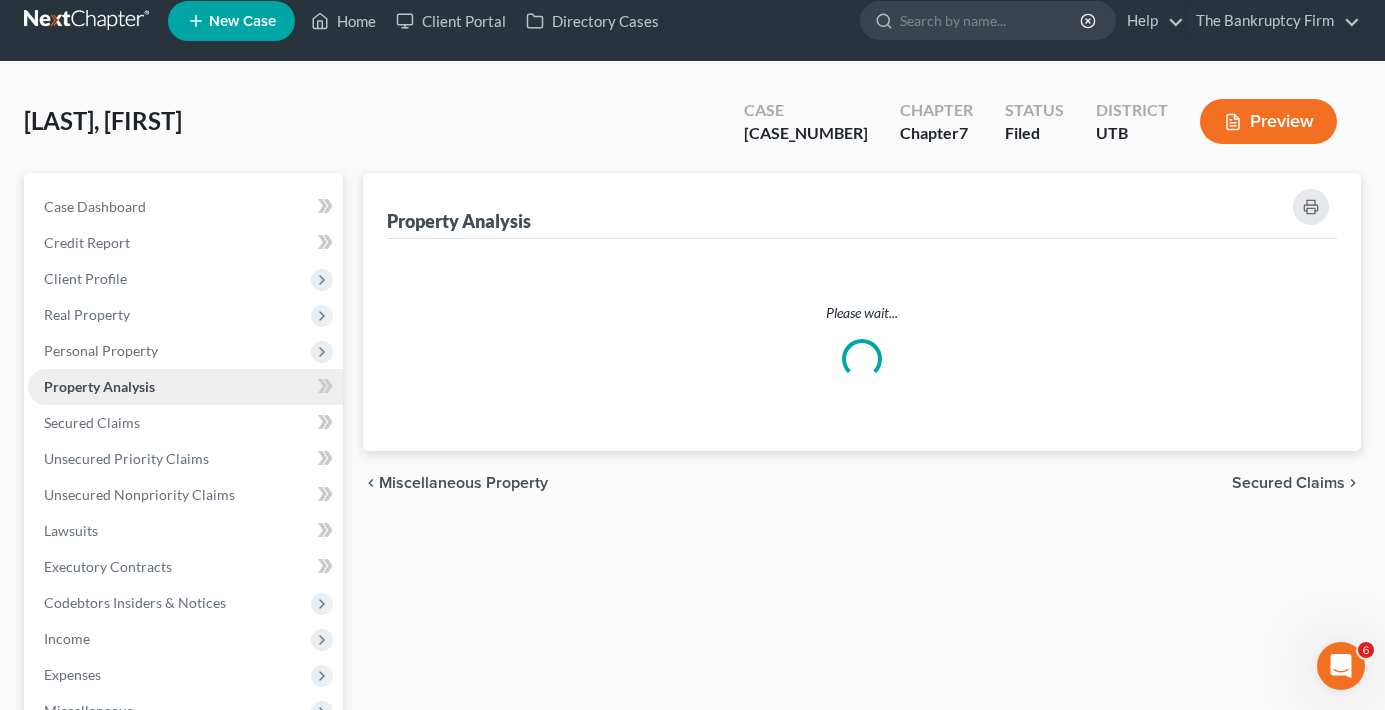 scroll, scrollTop: 0, scrollLeft: 0, axis: both 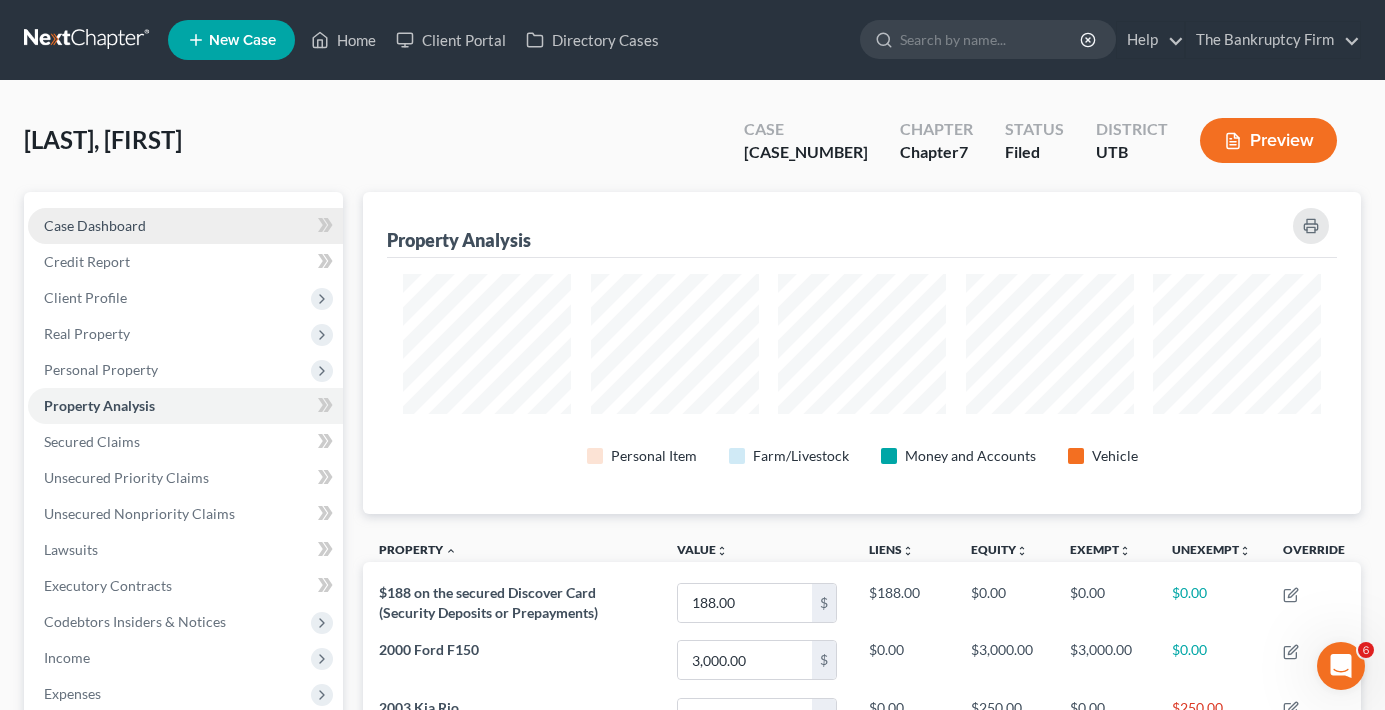 click on "Case Dashboard" at bounding box center (95, 225) 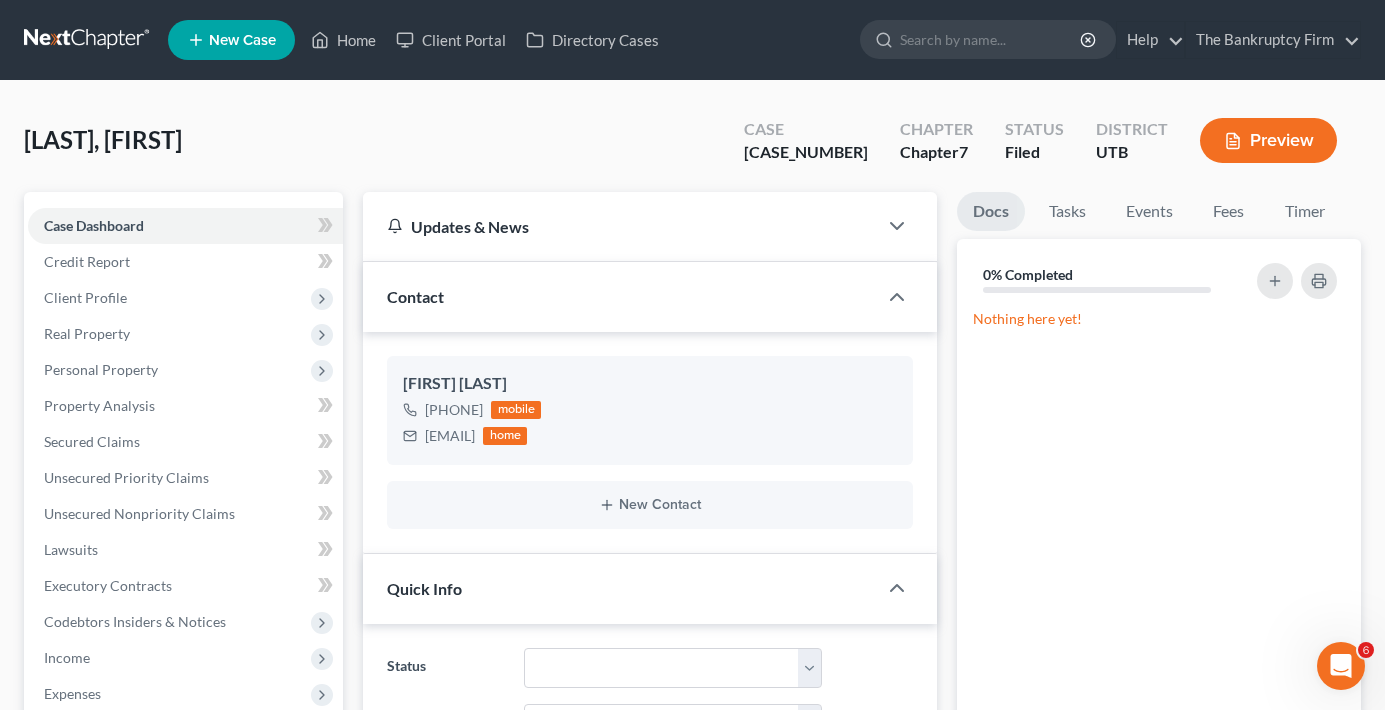 scroll, scrollTop: 117, scrollLeft: 0, axis: vertical 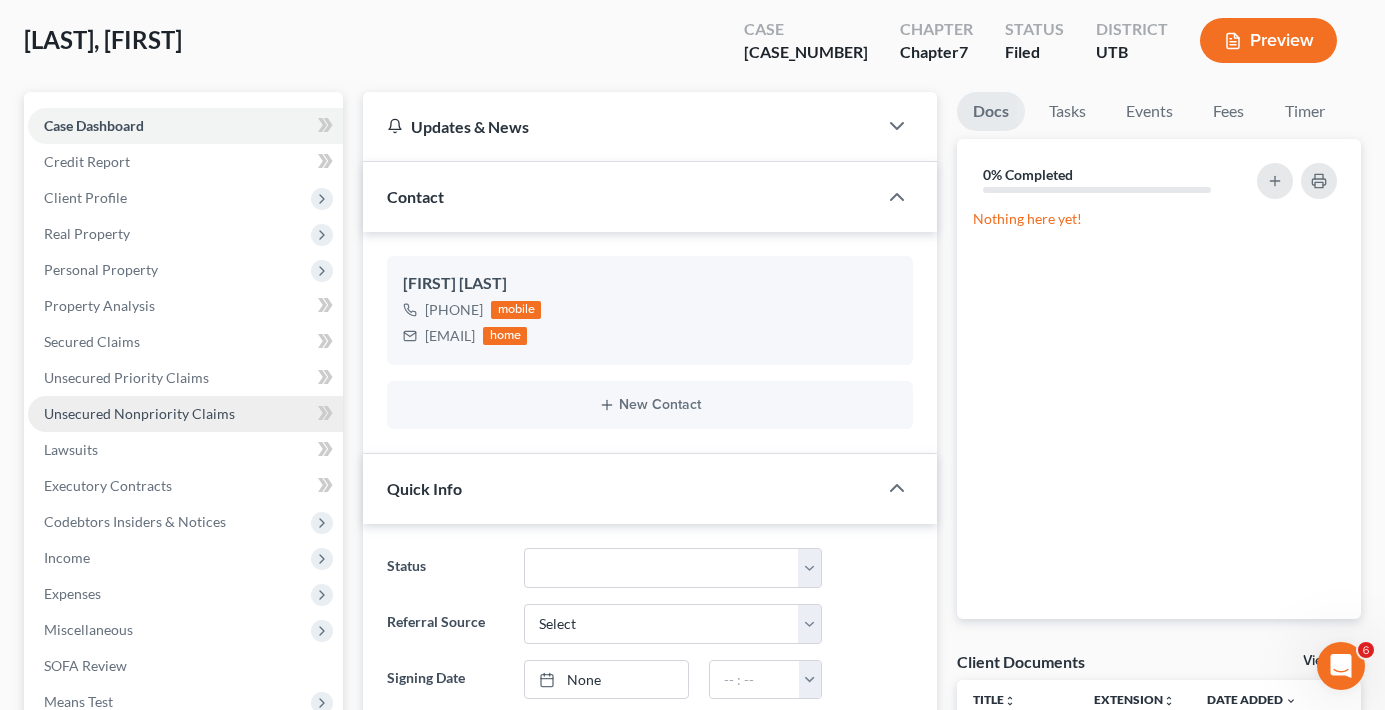 click on "Unsecured Nonpriority Claims" at bounding box center (139, 413) 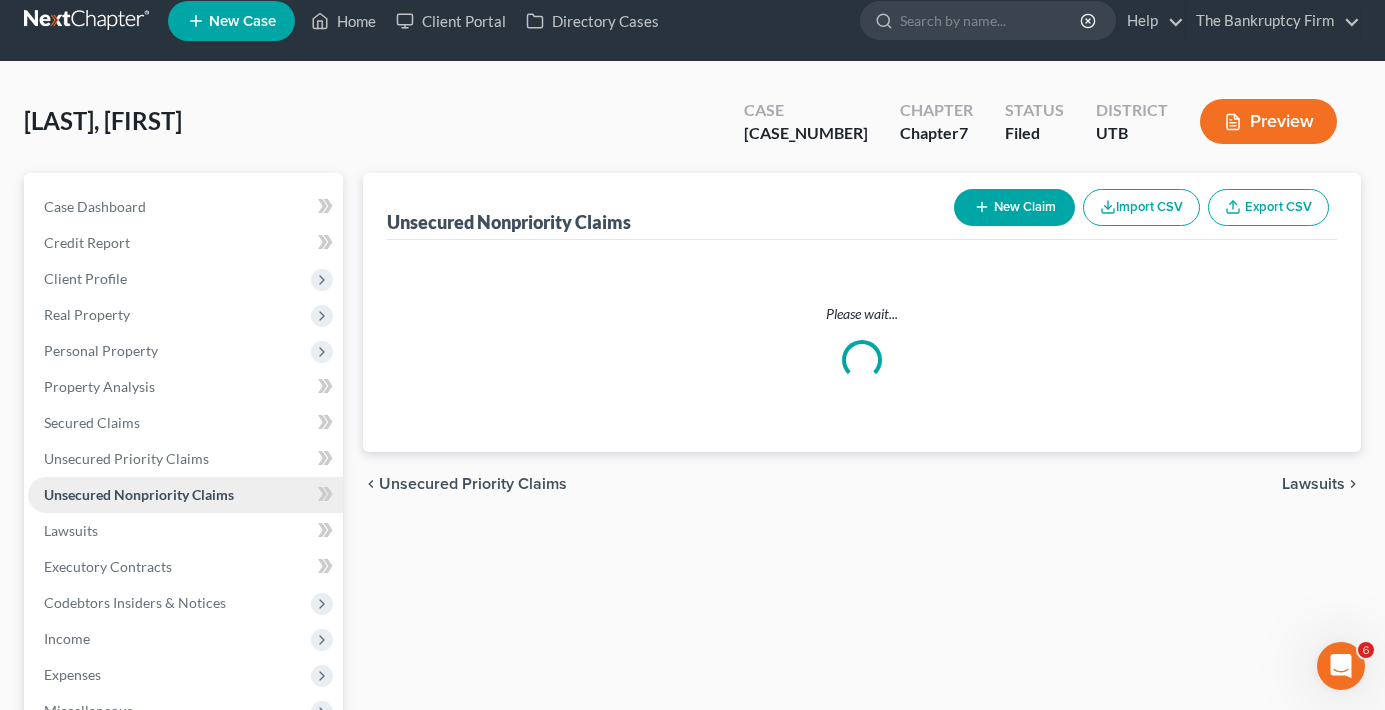 scroll, scrollTop: 0, scrollLeft: 0, axis: both 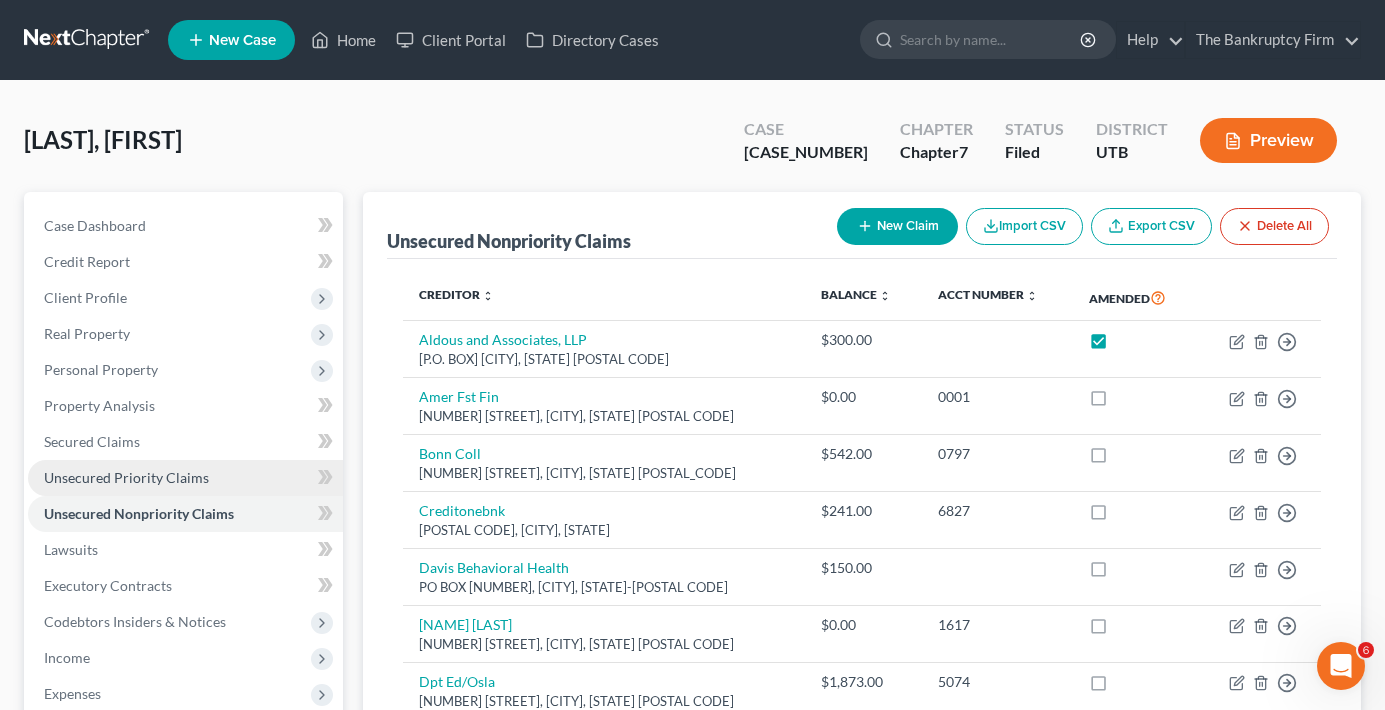 click on "Unsecured Priority Claims" at bounding box center (126, 477) 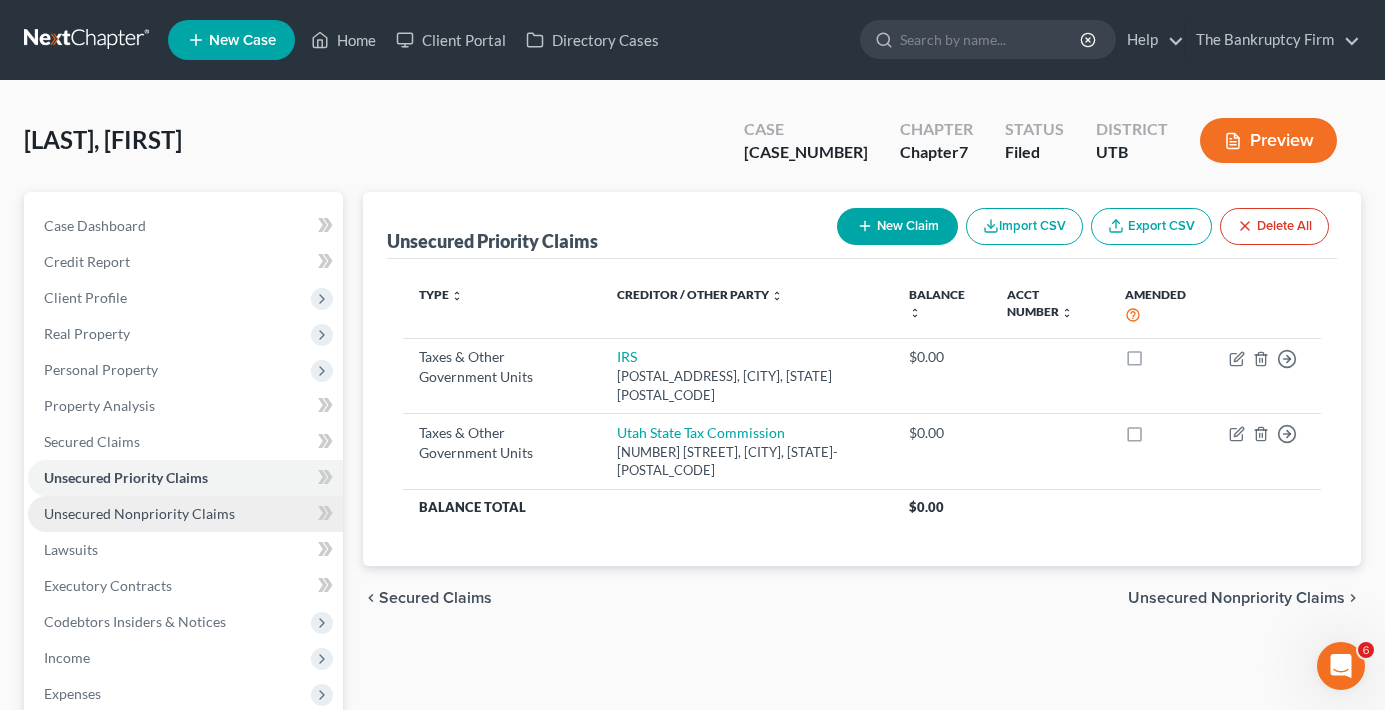 click on "Unsecured Nonpriority Claims" at bounding box center [139, 513] 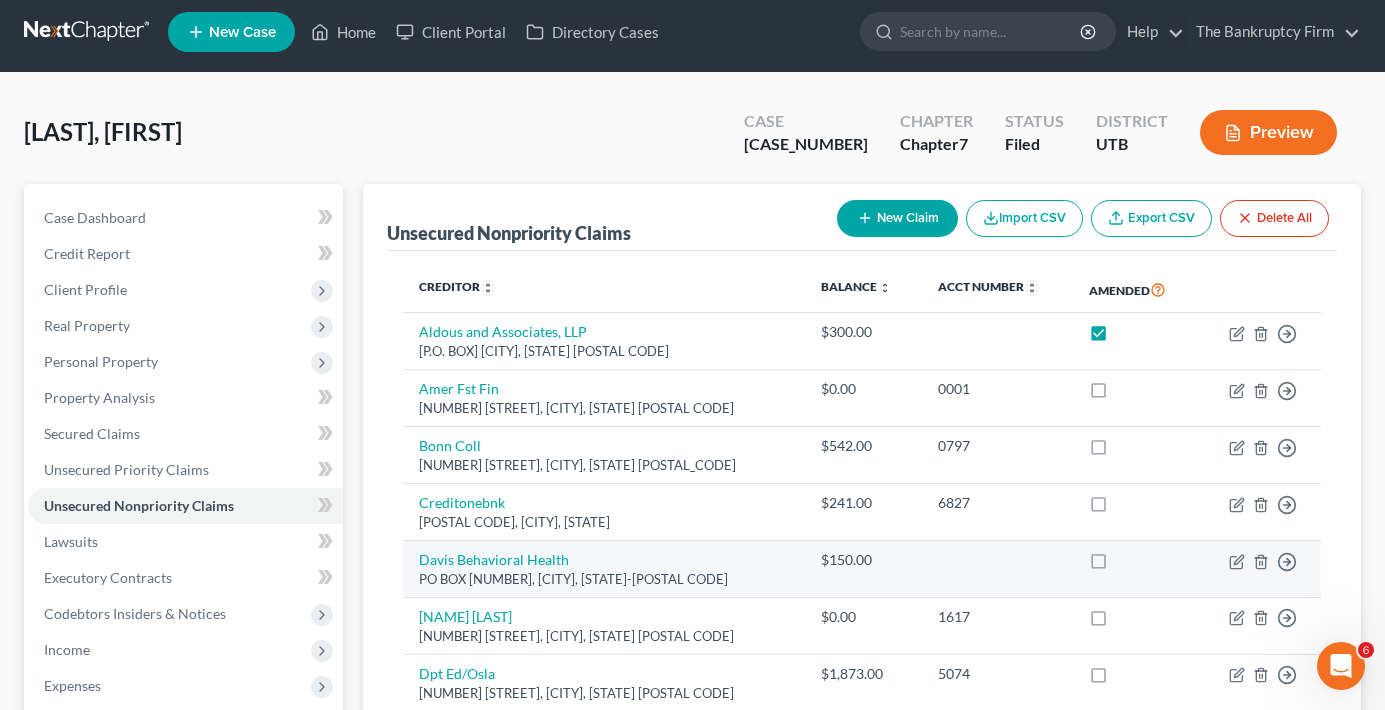 scroll, scrollTop: 0, scrollLeft: 0, axis: both 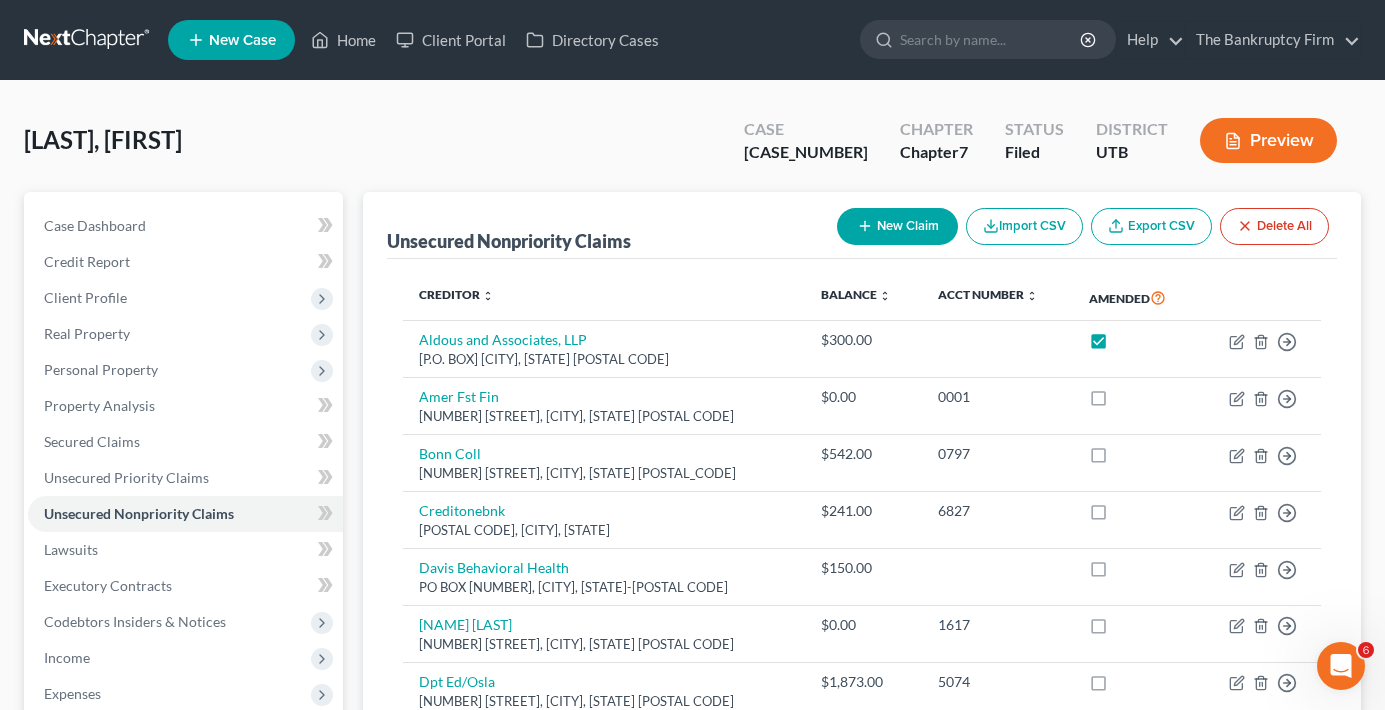 click on "Case Dashboard
Payments
Invoices
Payments
Payments
Credit Report
Client Profile" at bounding box center [183, 839] 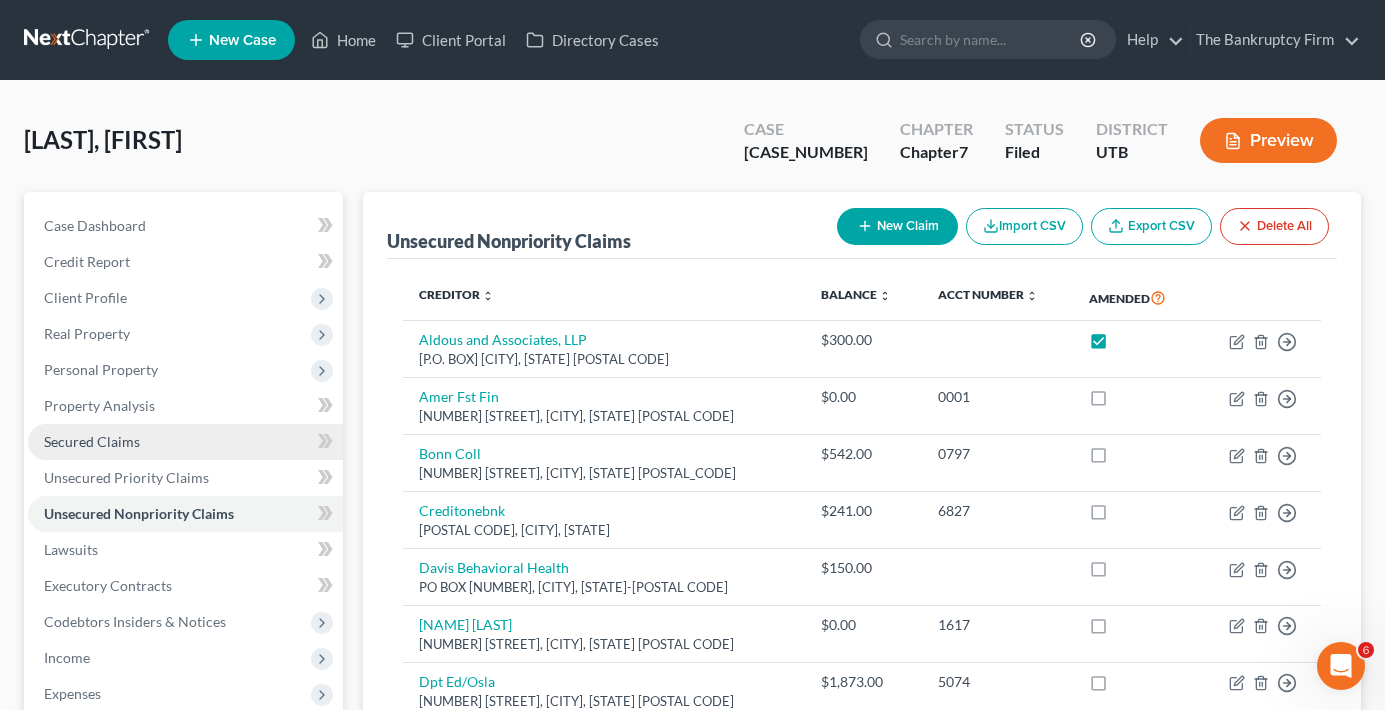 click on "Secured Claims" at bounding box center [185, 442] 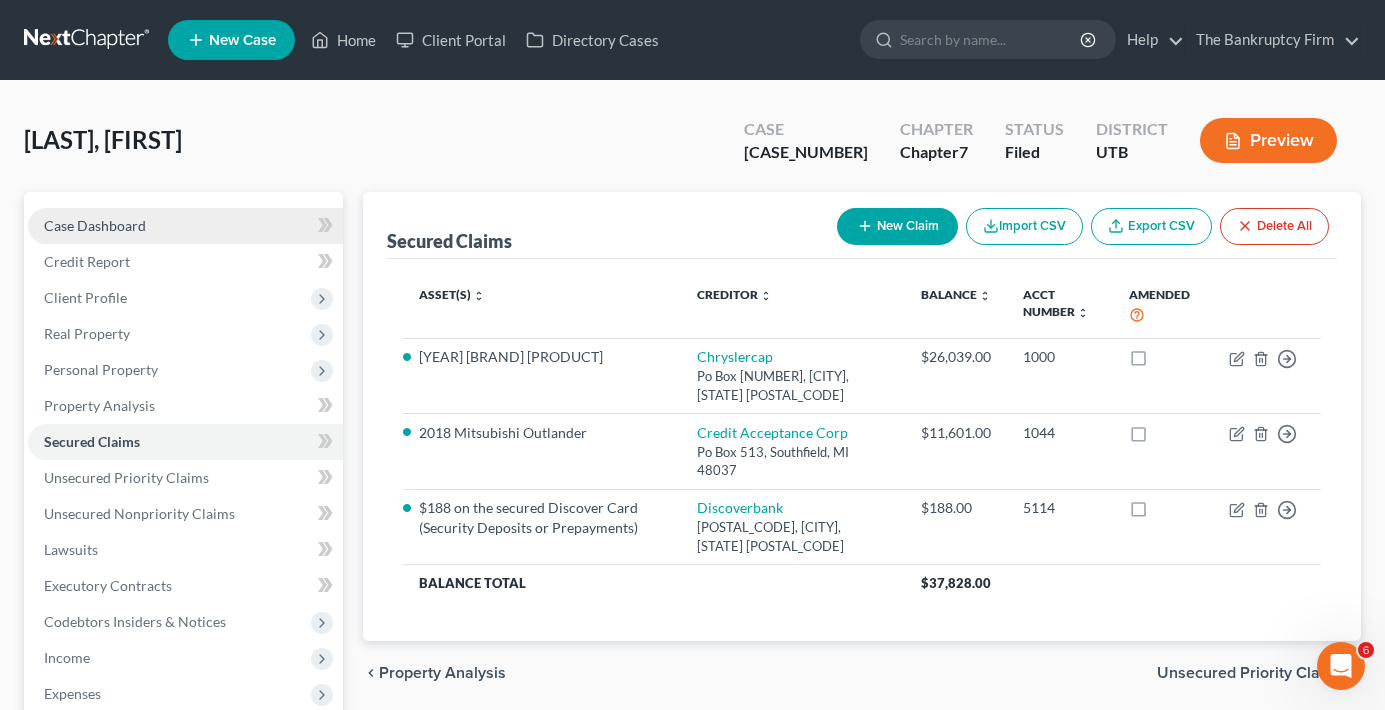 click on "Case Dashboard" at bounding box center (185, 226) 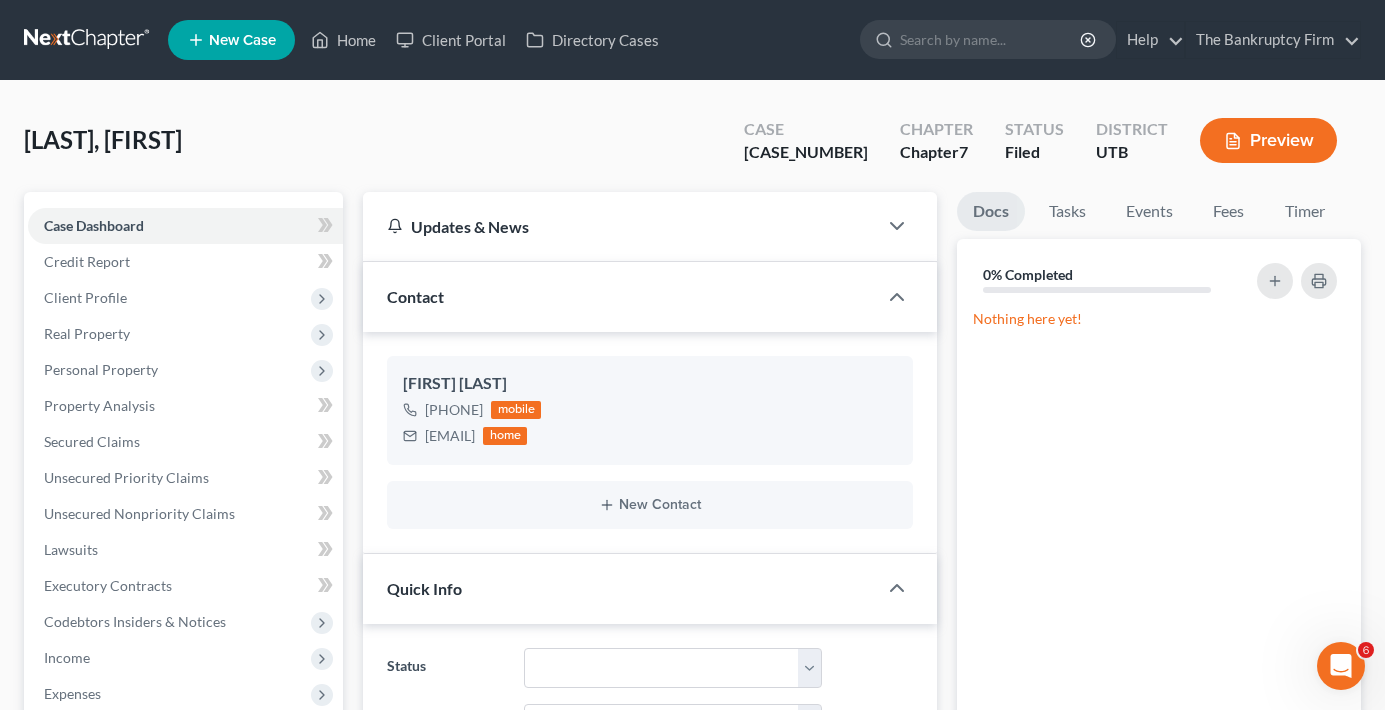 scroll, scrollTop: 330, scrollLeft: 0, axis: vertical 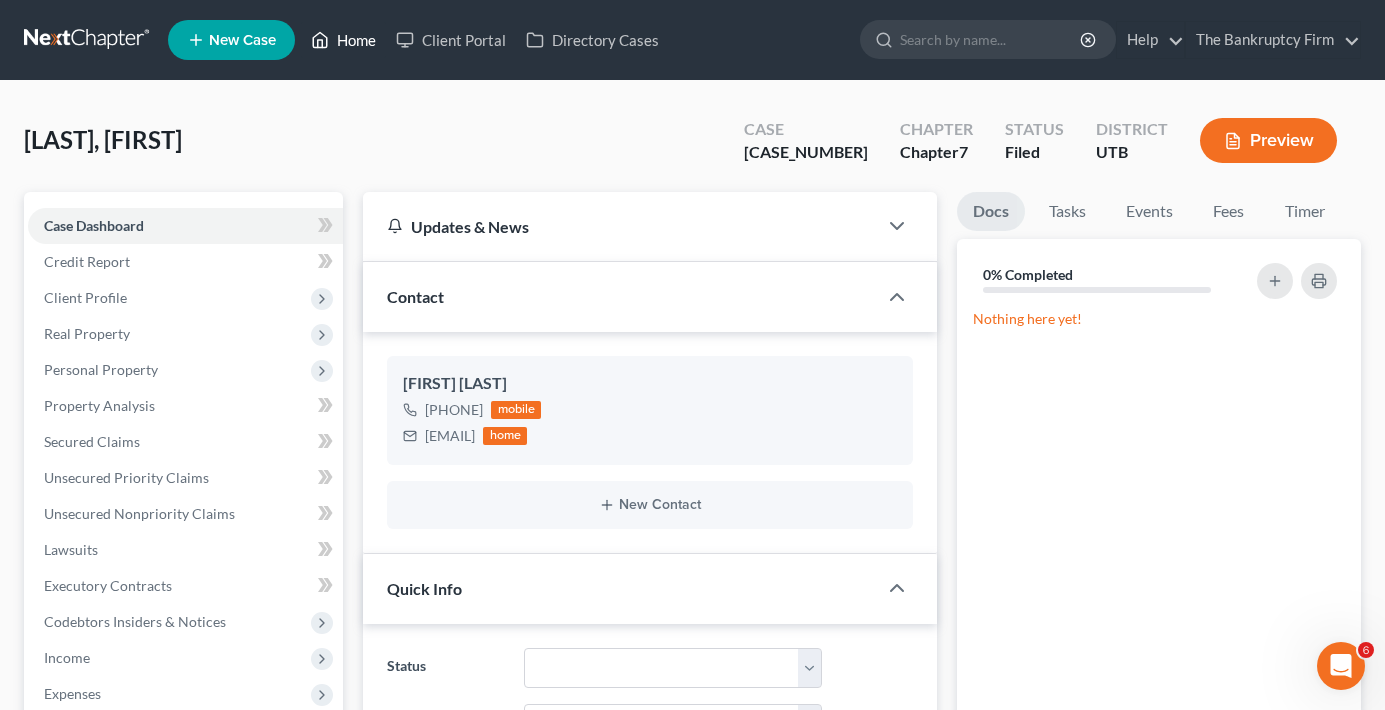 drag, startPoint x: 300, startPoint y: 122, endPoint x: 359, endPoint y: 57, distance: 87.78383 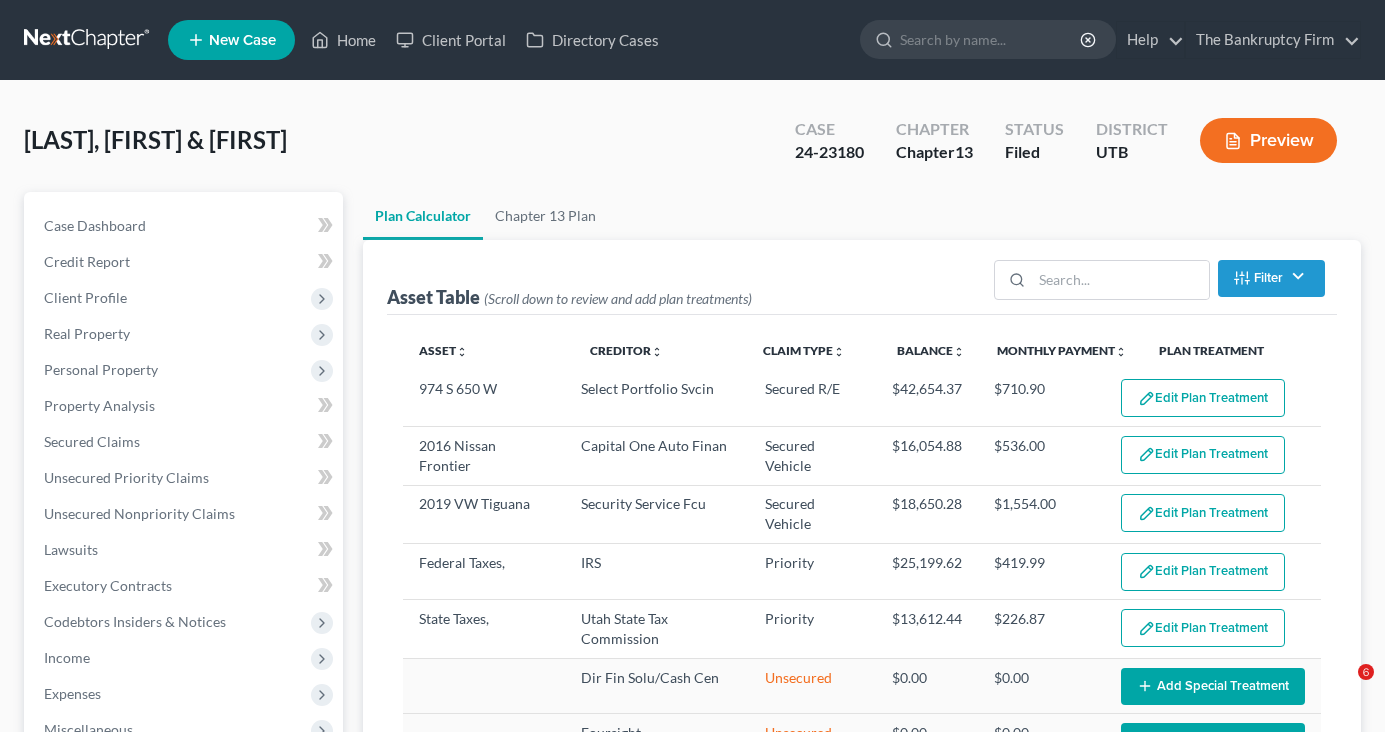 select on "59" 